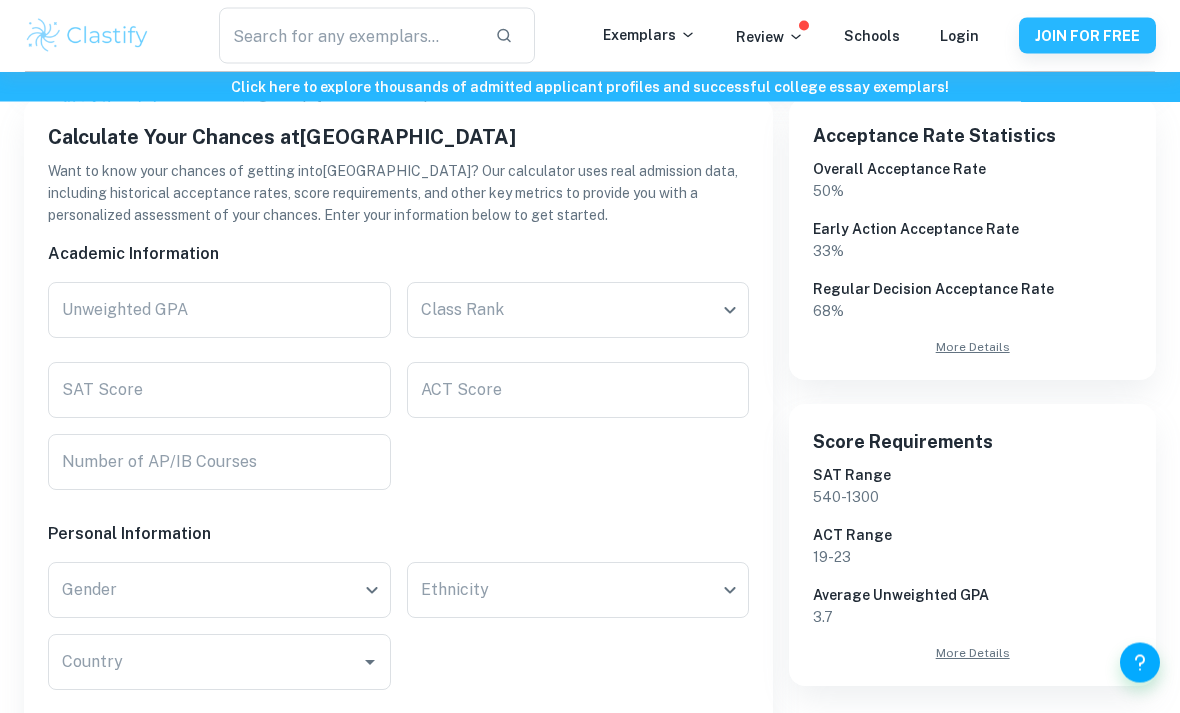 scroll, scrollTop: 341, scrollLeft: 0, axis: vertical 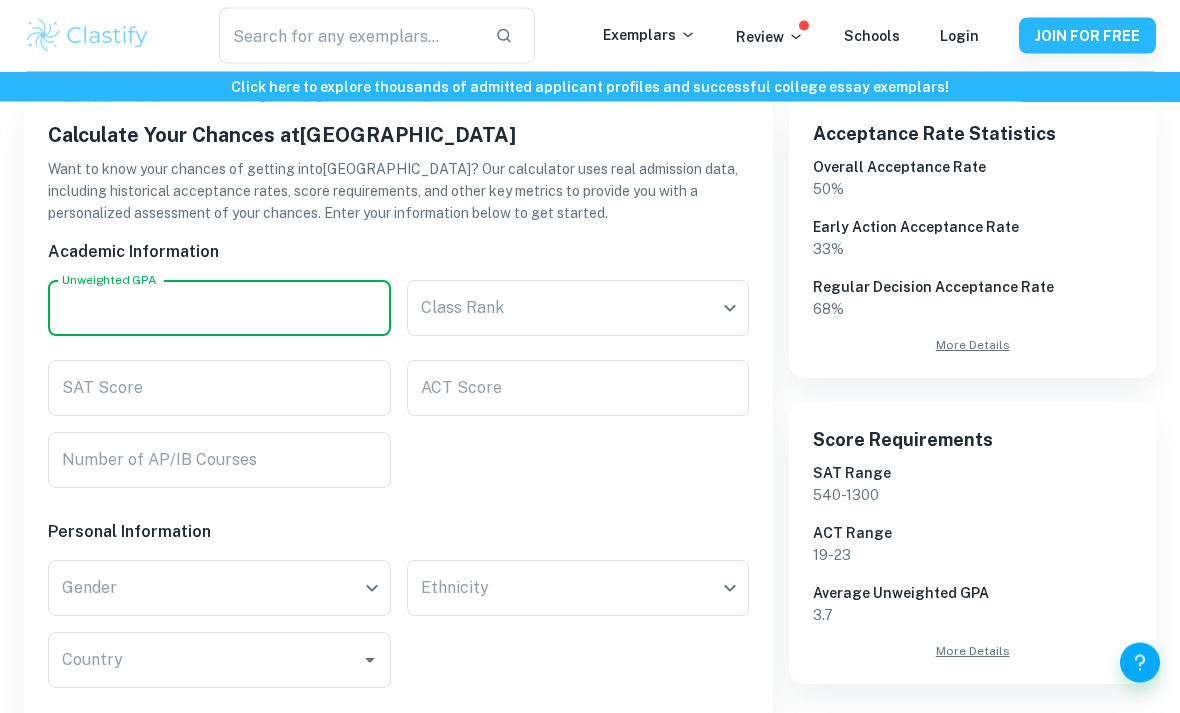 click on "Unweighted GPA" at bounding box center [219, 309] 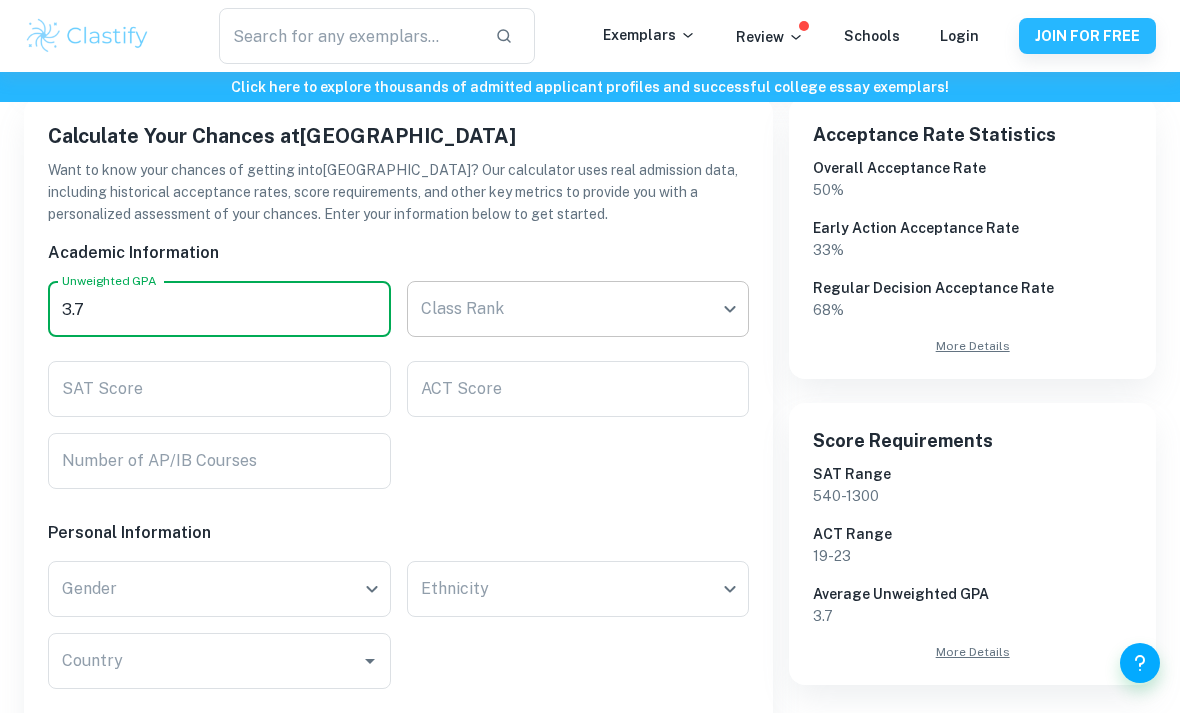 type on "3.7" 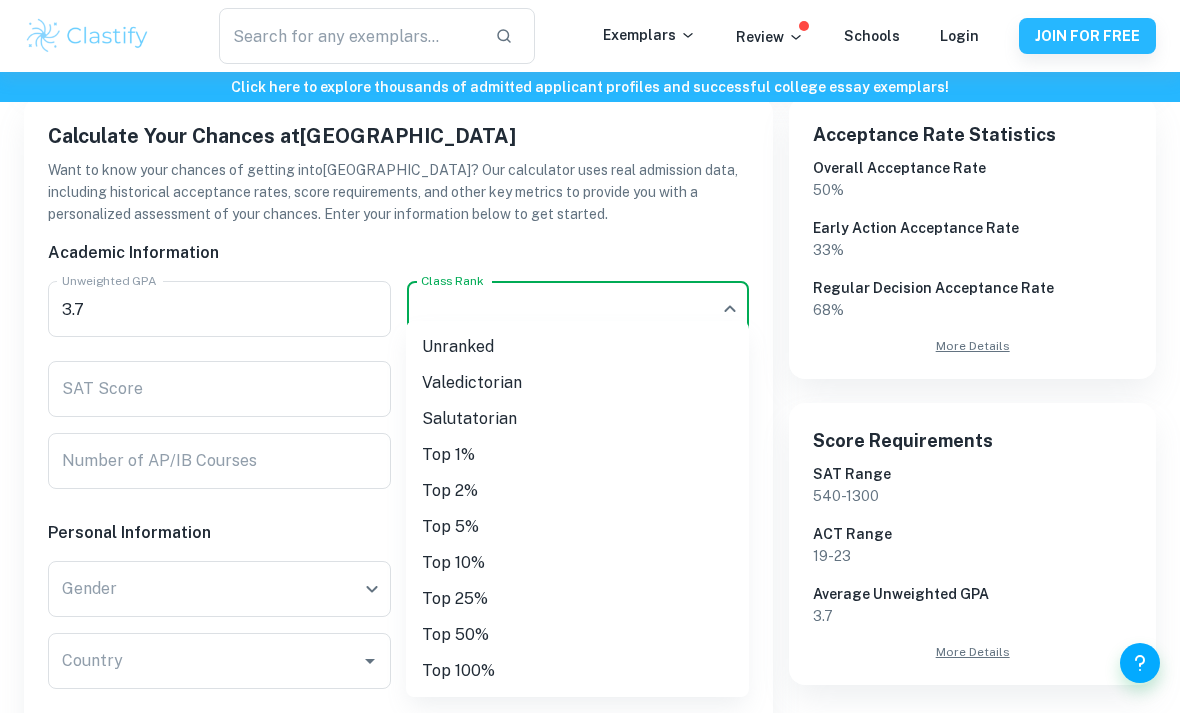 scroll, scrollTop: 342, scrollLeft: 0, axis: vertical 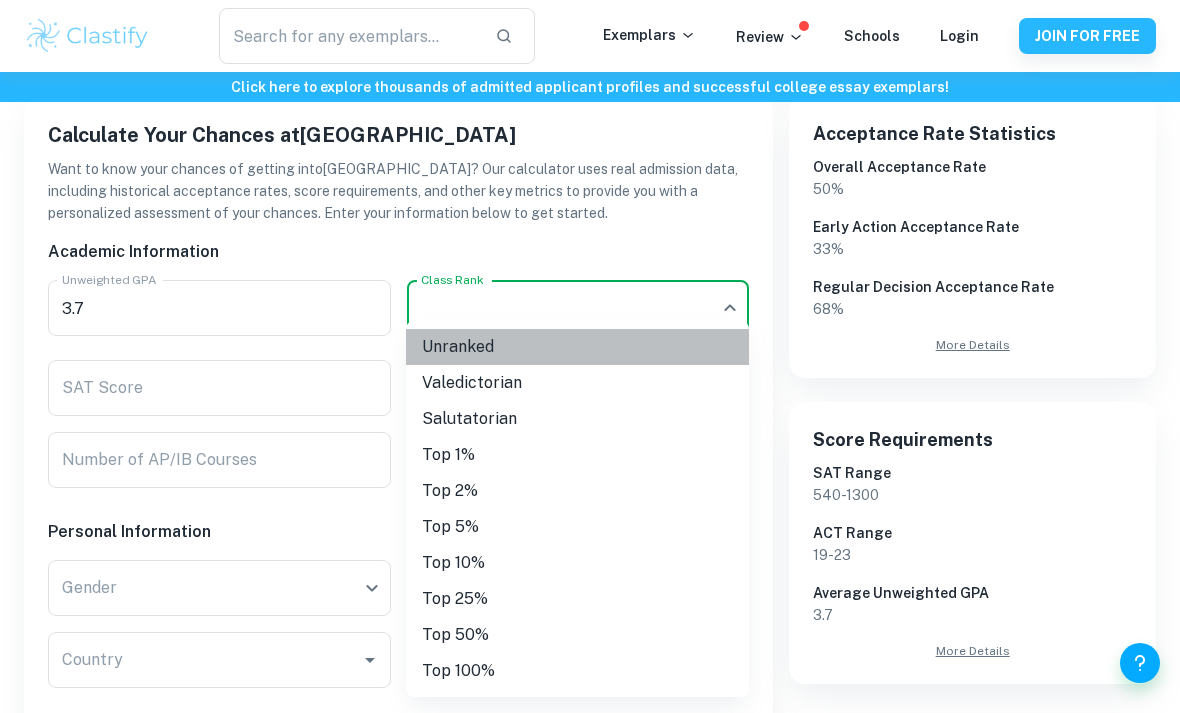 click on "Unranked" at bounding box center (577, 347) 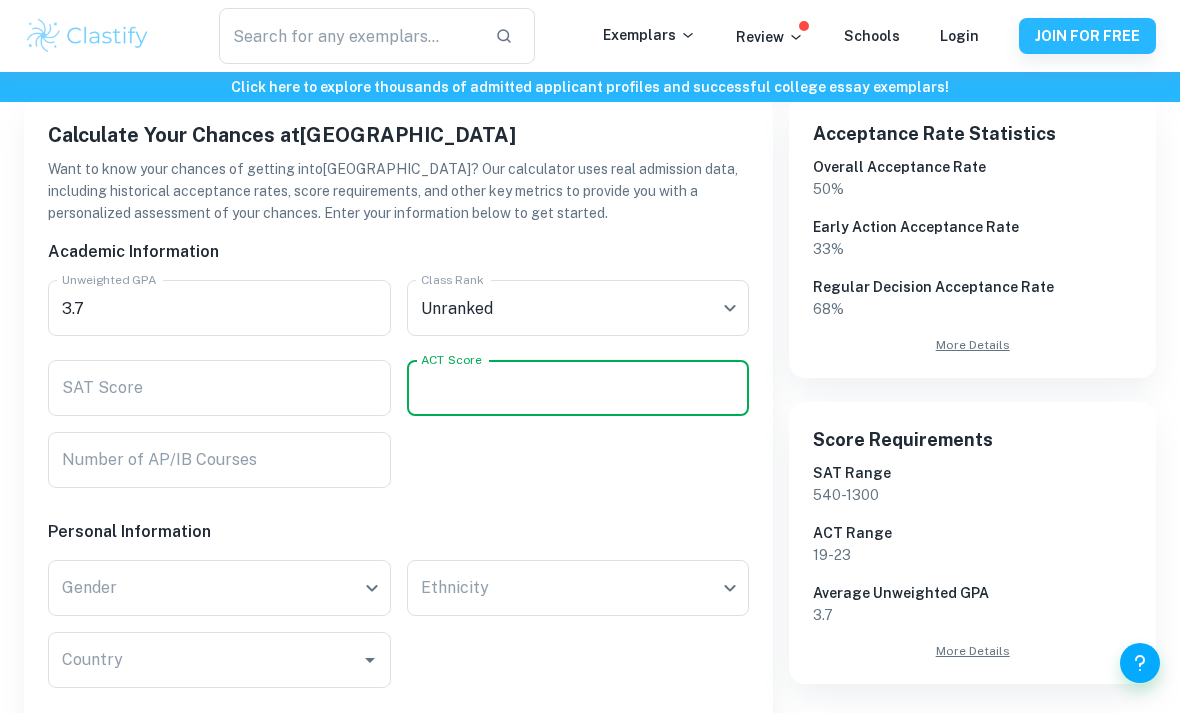 click on "ACT Score" at bounding box center [578, 388] 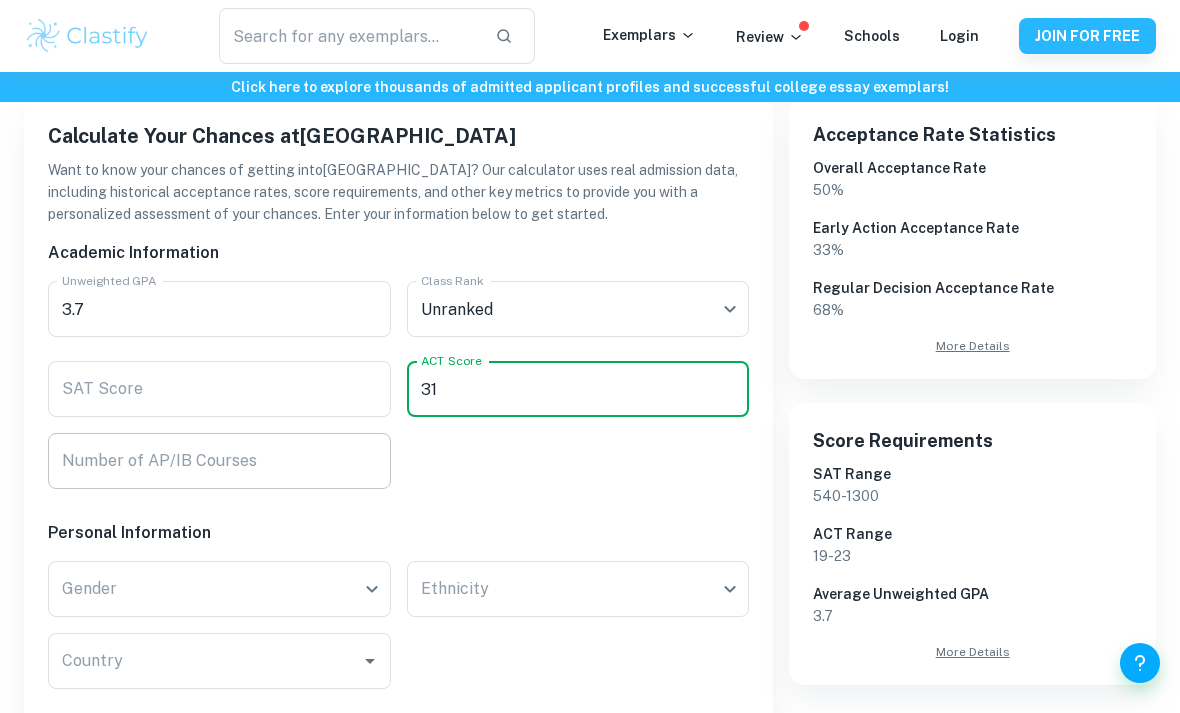 type on "31" 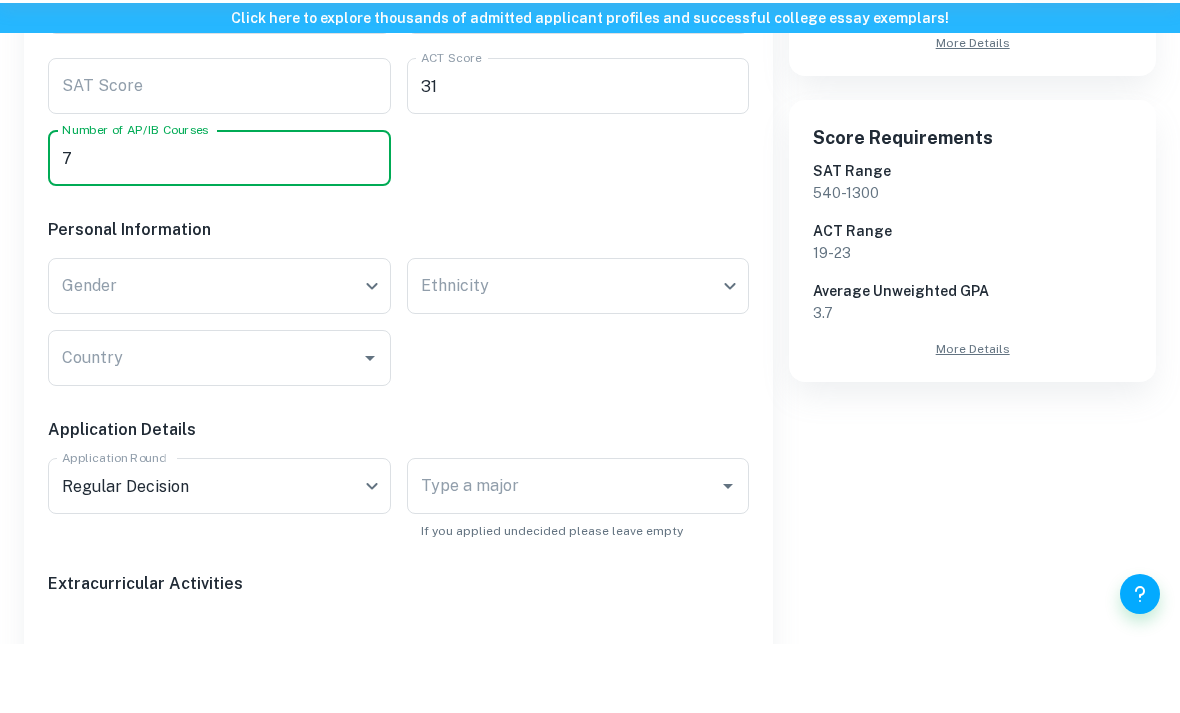 scroll, scrollTop: 578, scrollLeft: 0, axis: vertical 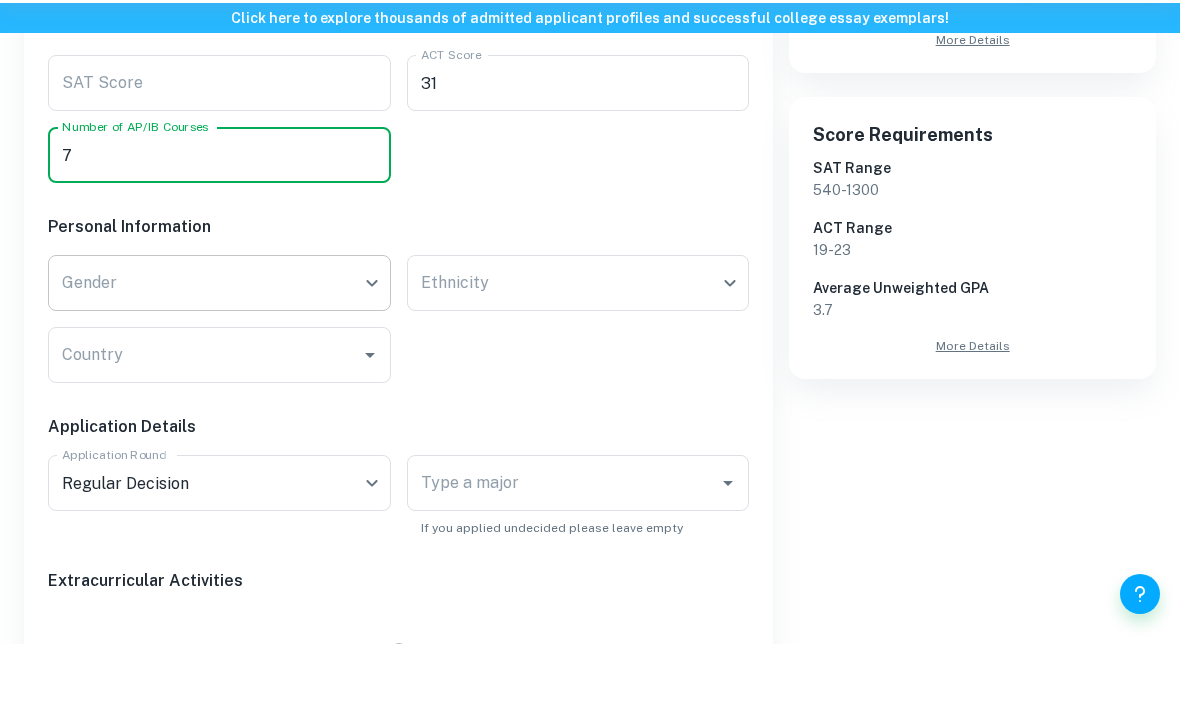 type on "7" 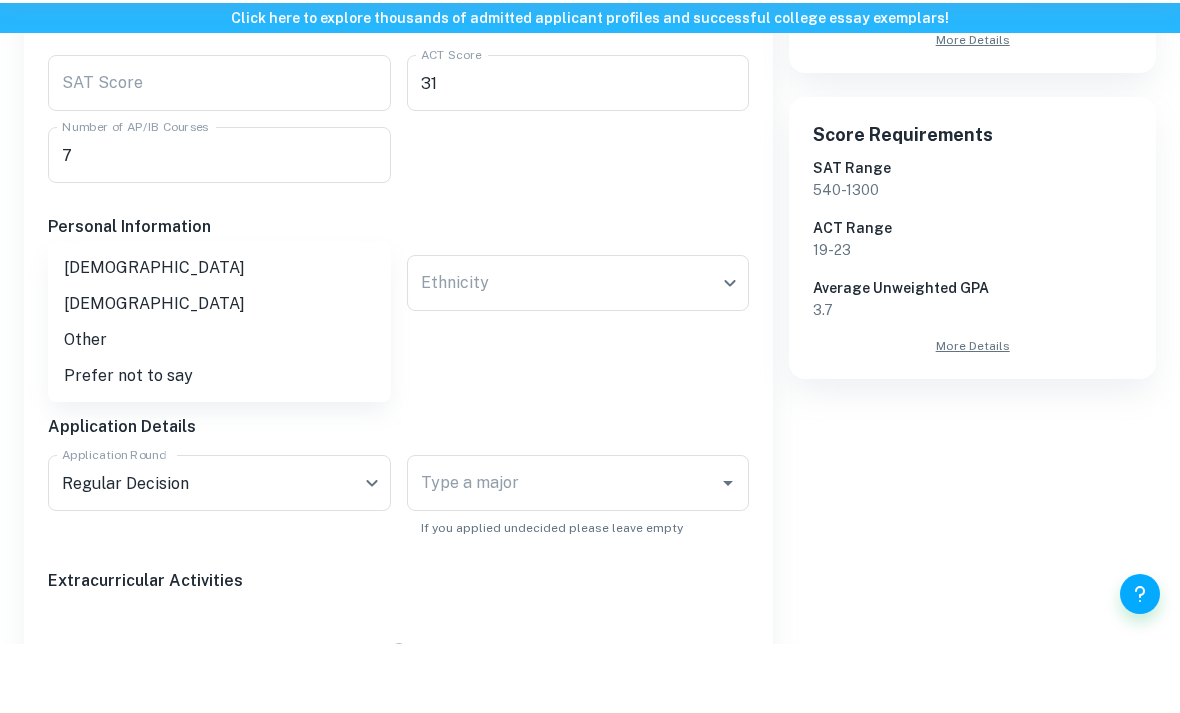 scroll, scrollTop: 647, scrollLeft: 0, axis: vertical 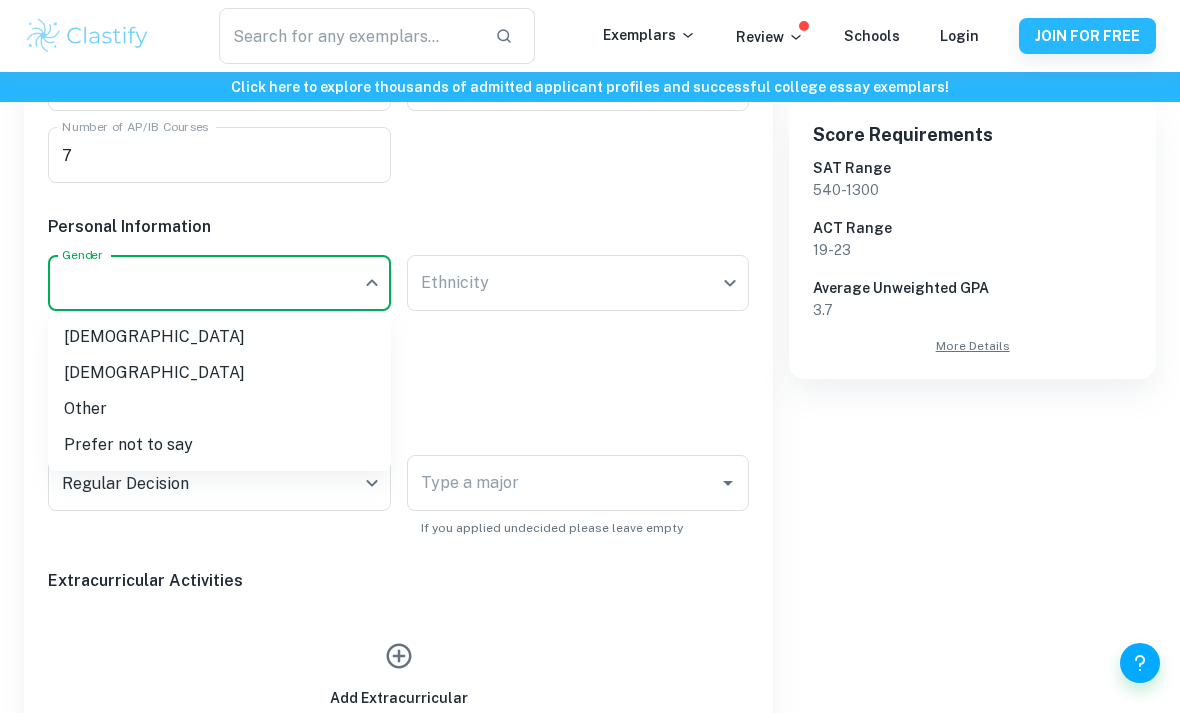 click on "[DEMOGRAPHIC_DATA]" at bounding box center [219, 337] 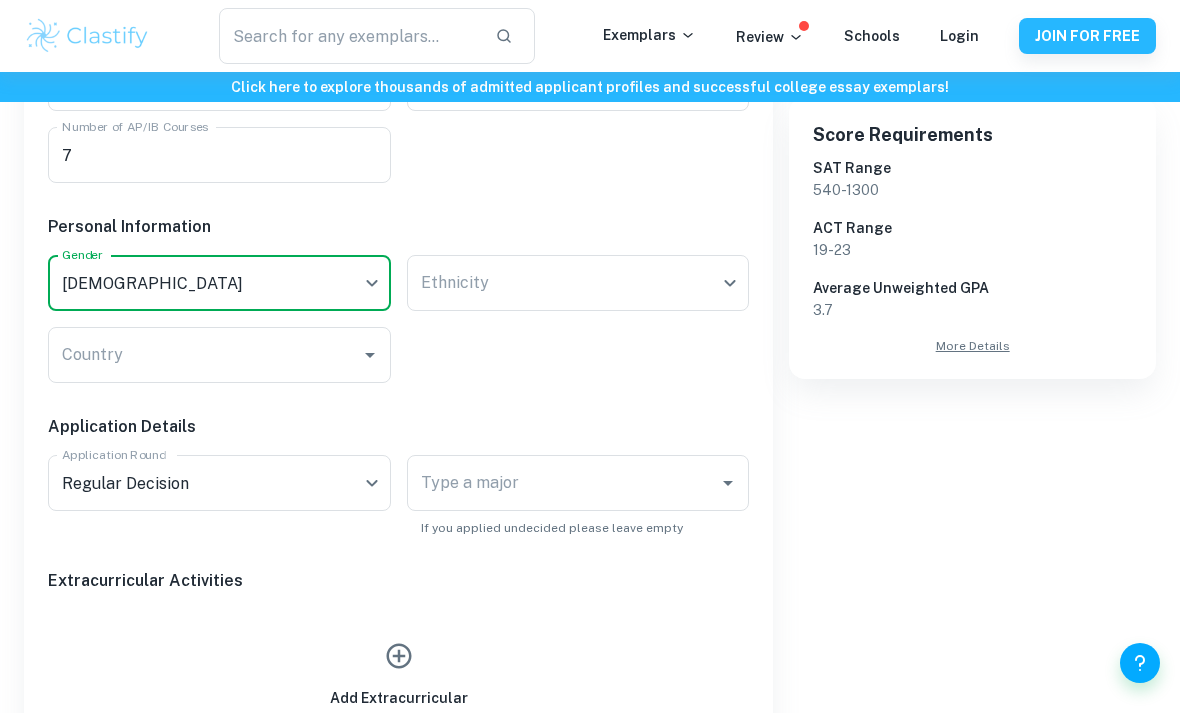 click on "We value your privacy We use cookies to enhance your browsing experience, serve personalised ads or content, and analyse our traffic. By clicking "Accept All", you consent to our use of cookies.   Cookie Policy Customise   Reject All   Accept All   Customise Consent Preferences   We use cookies to help you navigate efficiently and perform certain functions. You will find detailed information about all cookies under each consent category below. The cookies that are categorised as "Necessary" are stored on your browser as they are essential for enabling the basic functionalities of the site. ...  Show more For more information on how Google's third-party cookies operate and handle your data, see:   Google Privacy Policy Necessary Always Active Necessary cookies are required to enable the basic features of this site, such as providing secure log-in or adjusting your consent preferences. These cookies do not store any personally identifiable data. Functional Analytics Performance Advertisement Uncategorised" at bounding box center [590, -219] 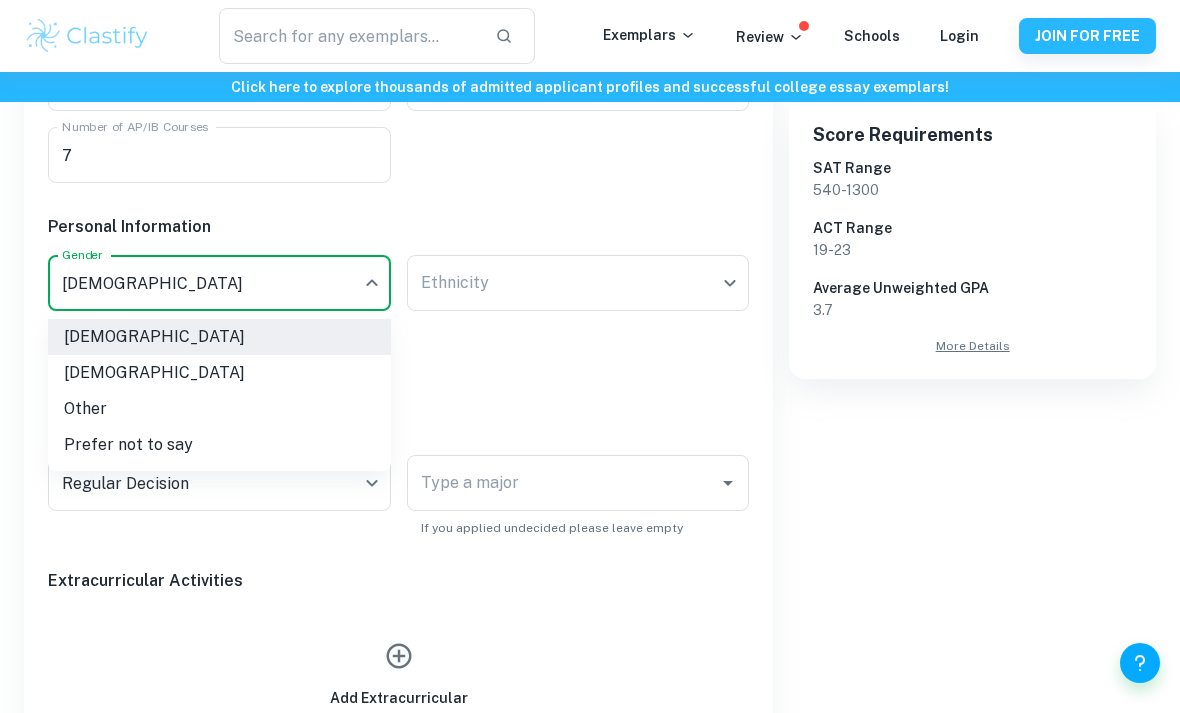 click on "[DEMOGRAPHIC_DATA]" at bounding box center [219, 373] 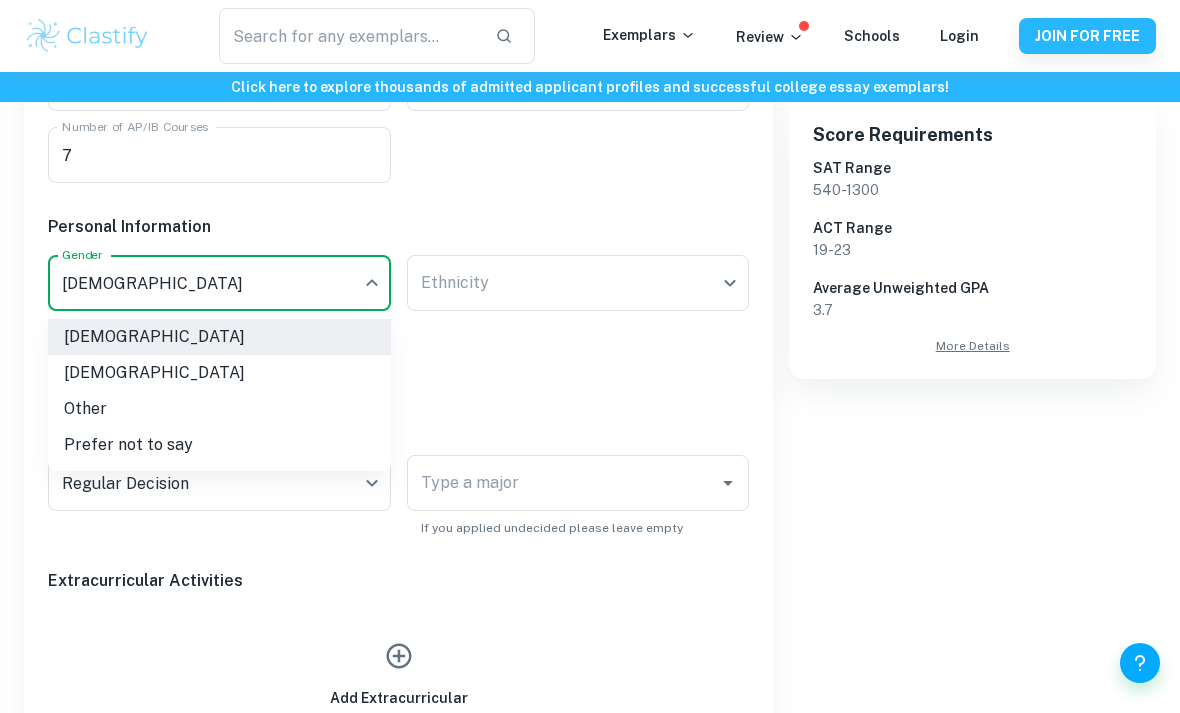 type on "[DEMOGRAPHIC_DATA]" 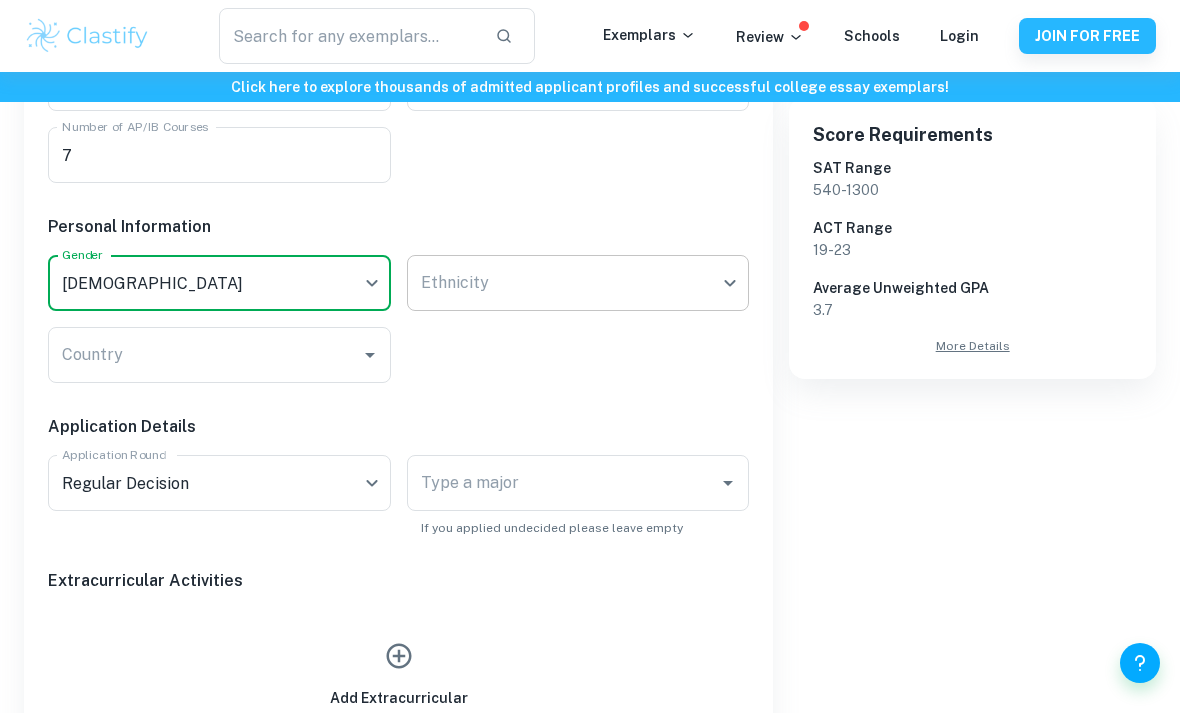click on "We value your privacy We use cookies to enhance your browsing experience, serve personalised ads or content, and analyse our traffic. By clicking "Accept All", you consent to our use of cookies.   Cookie Policy Customise   Reject All   Accept All   Customise Consent Preferences   We use cookies to help you navigate efficiently and perform certain functions. You will find detailed information about all cookies under each consent category below. The cookies that are categorised as "Necessary" are stored on your browser as they are essential for enabling the basic functionalities of the site. ...  Show more For more information on how Google's third-party cookies operate and handle your data, see:   Google Privacy Policy Necessary Always Active Necessary cookies are required to enable the basic features of this site, such as providing secure log-in or adjusting your consent preferences. These cookies do not store any personally identifiable data. Functional Analytics Performance Advertisement Uncategorised" at bounding box center (590, -219) 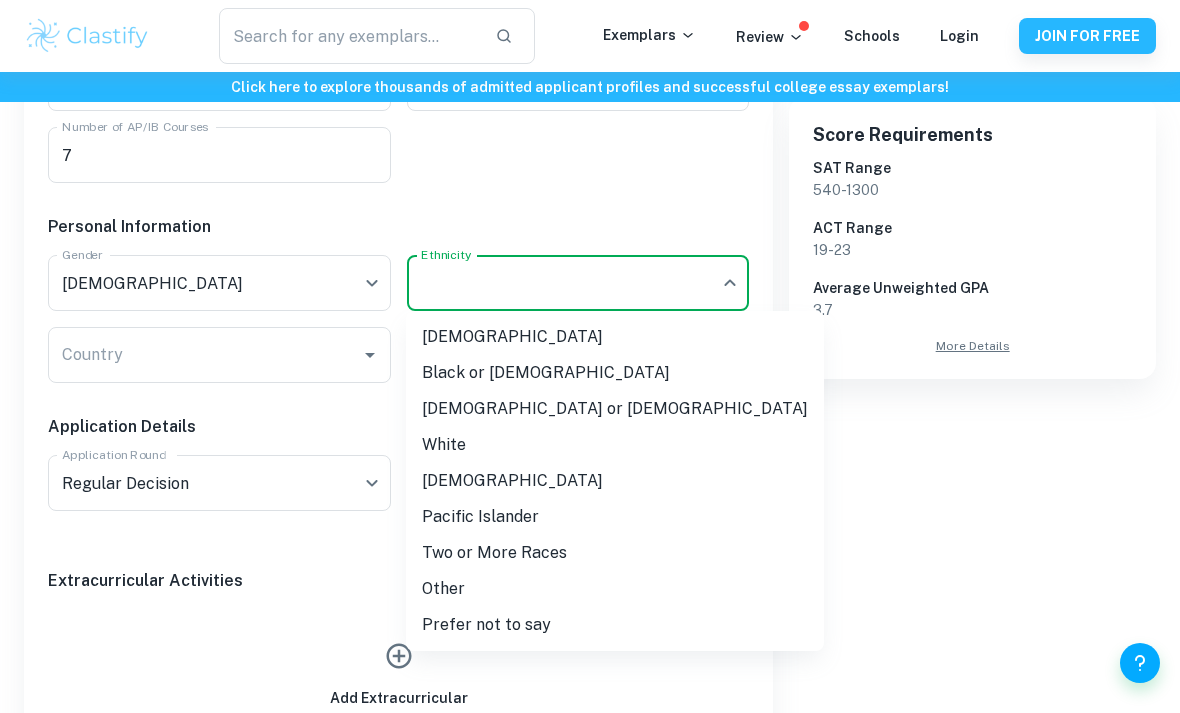 click on "White" at bounding box center (615, 445) 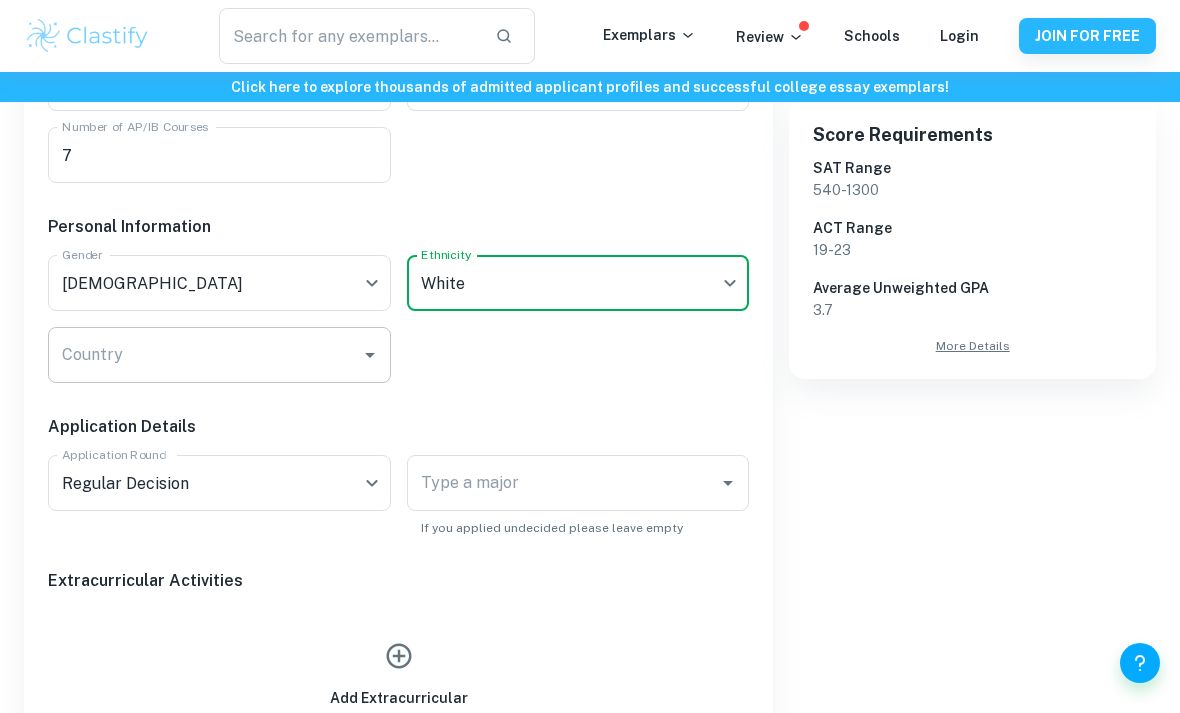 click on "Country" at bounding box center (204, 355) 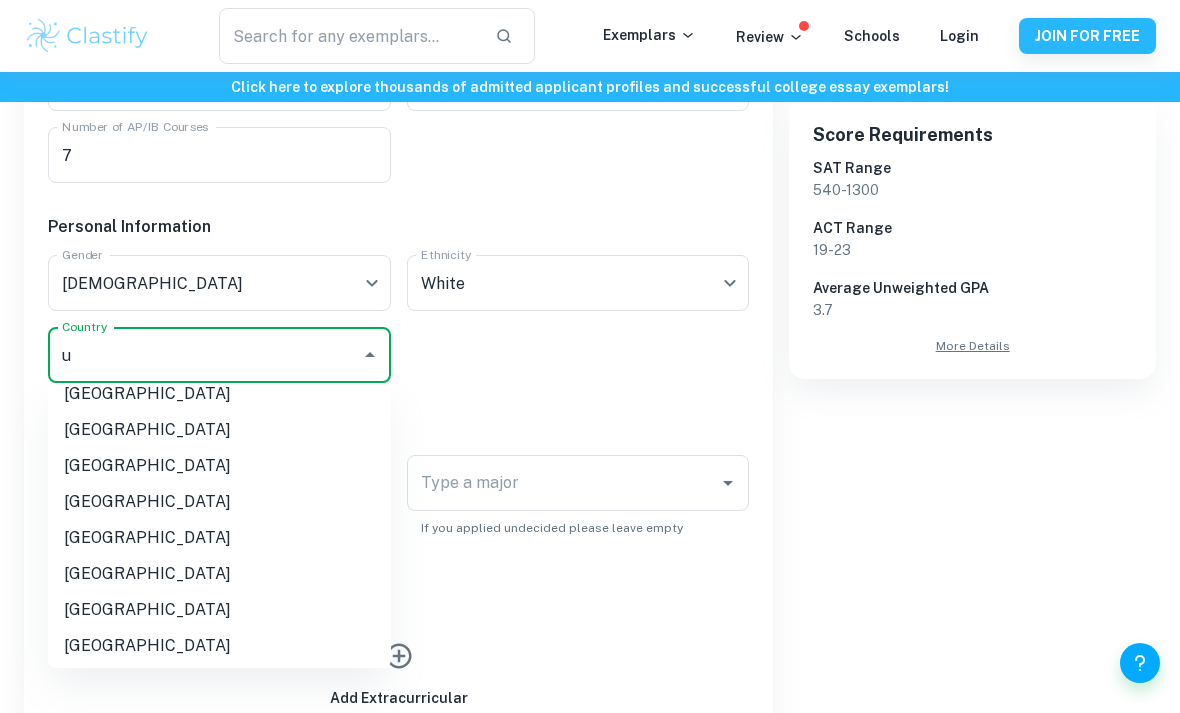 scroll, scrollTop: 0, scrollLeft: 0, axis: both 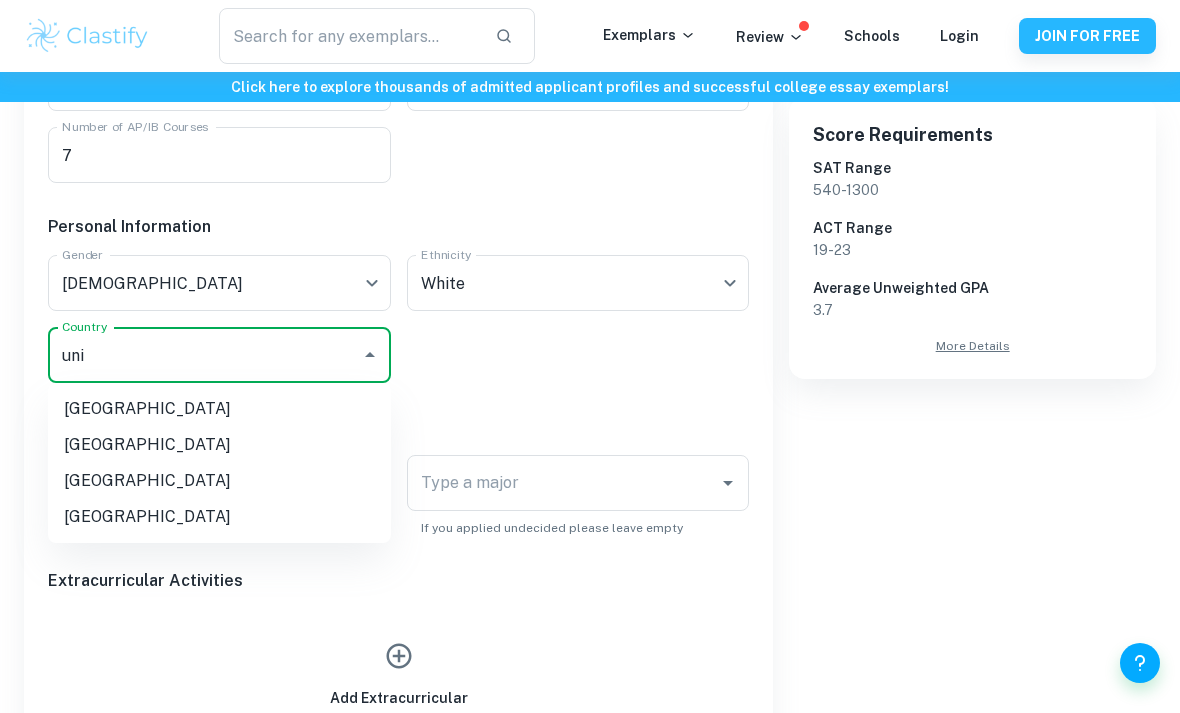 click on "[GEOGRAPHIC_DATA]" at bounding box center [219, 517] 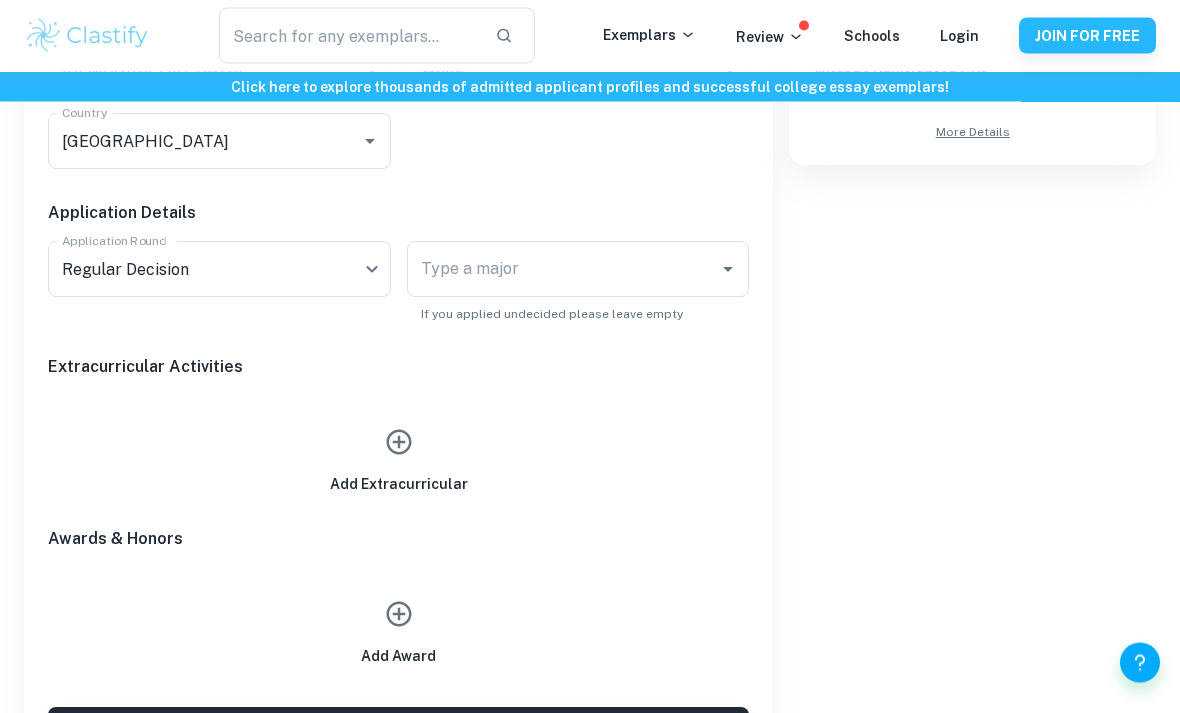 scroll, scrollTop: 869, scrollLeft: 0, axis: vertical 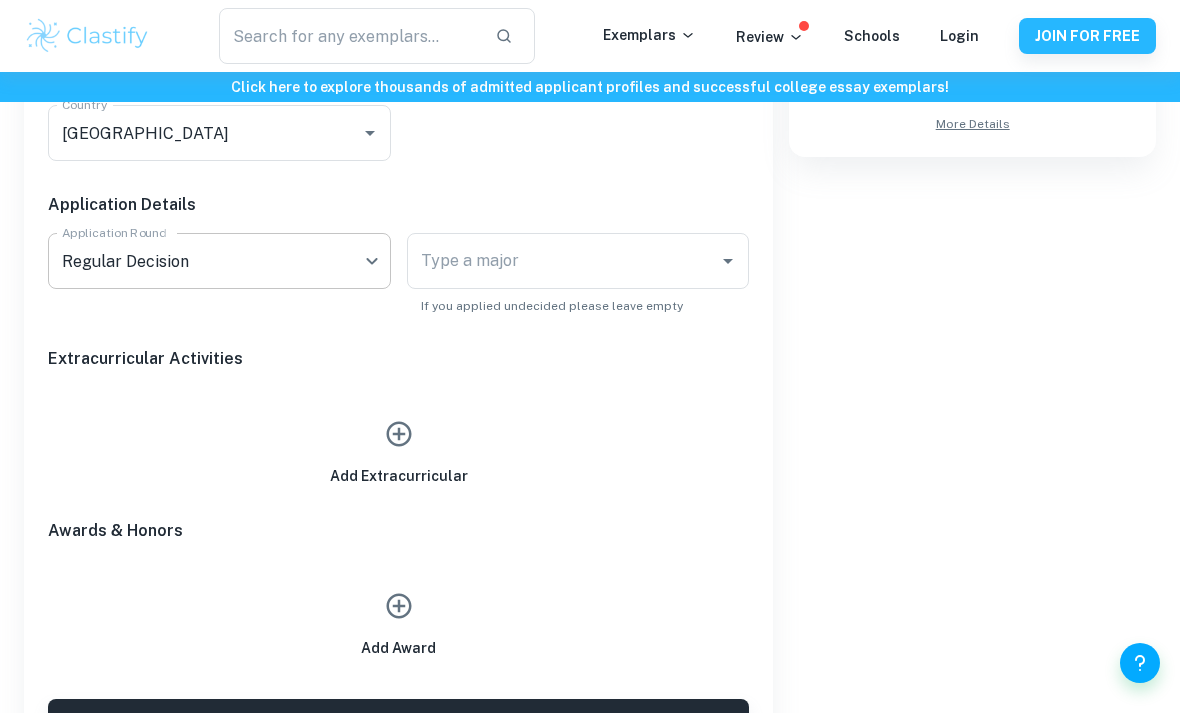 click on "We value your privacy We use cookies to enhance your browsing experience, serve personalised ads or content, and analyse our traffic. By clicking "Accept All", you consent to our use of cookies.   Cookie Policy Customise   Reject All   Accept All   Customise Consent Preferences   We use cookies to help you navigate efficiently and perform certain functions. You will find detailed information about all cookies under each consent category below. The cookies that are categorised as "Necessary" are stored on your browser as they are essential for enabling the basic functionalities of the site. ...  Show more For more information on how Google's third-party cookies operate and handle your data, see:   Google Privacy Policy Necessary Always Active Necessary cookies are required to enable the basic features of this site, such as providing secure log-in or adjusting your consent preferences. These cookies do not store any personally identifiable data. Functional Analytics Performance Advertisement Uncategorised" at bounding box center [590, -441] 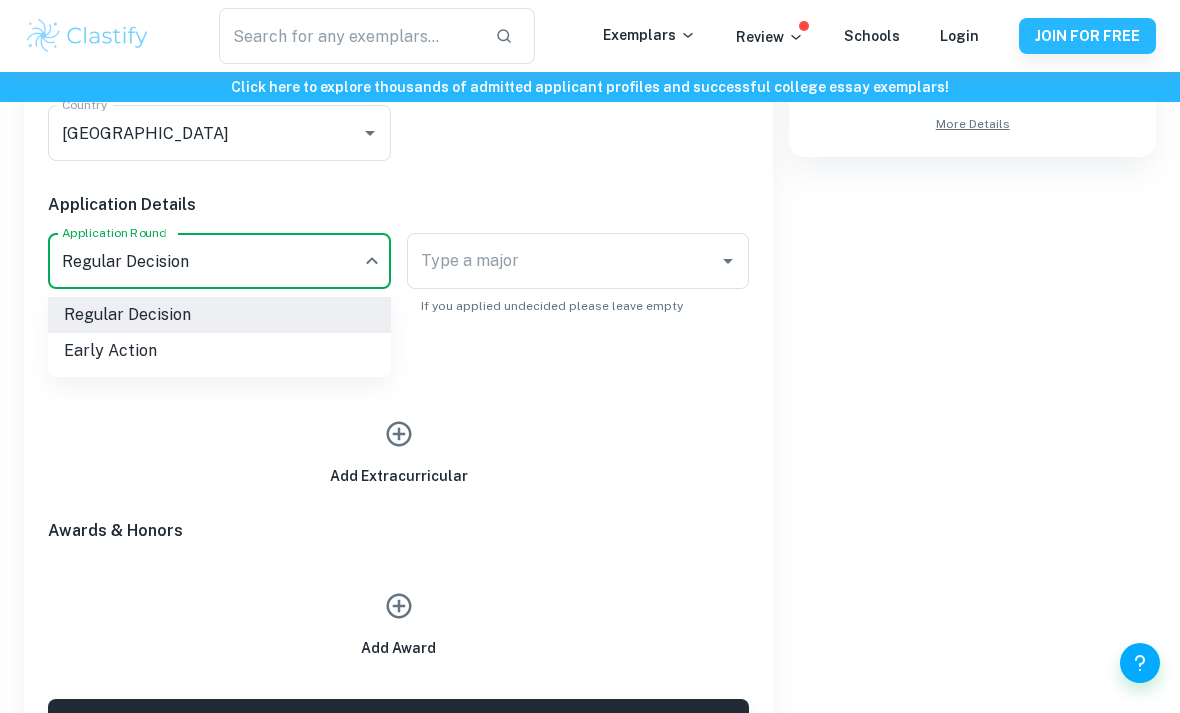 click on "Early Action" at bounding box center (219, 351) 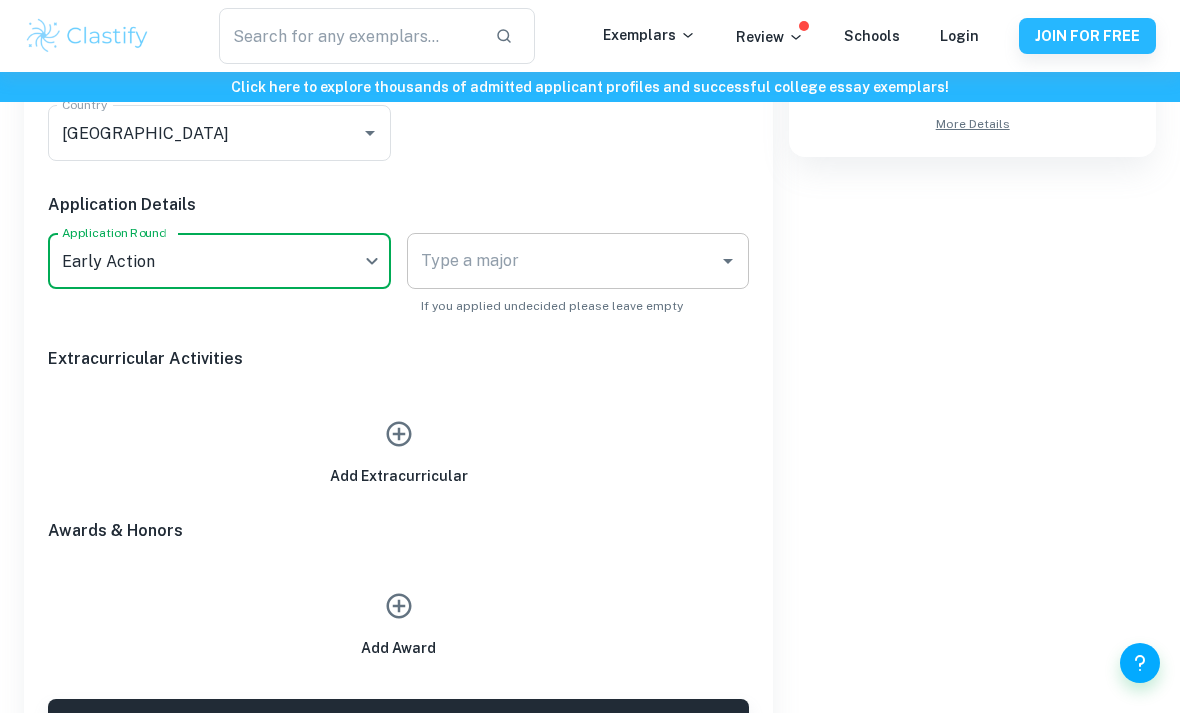 click on "Type a major Type a major" at bounding box center (578, 261) 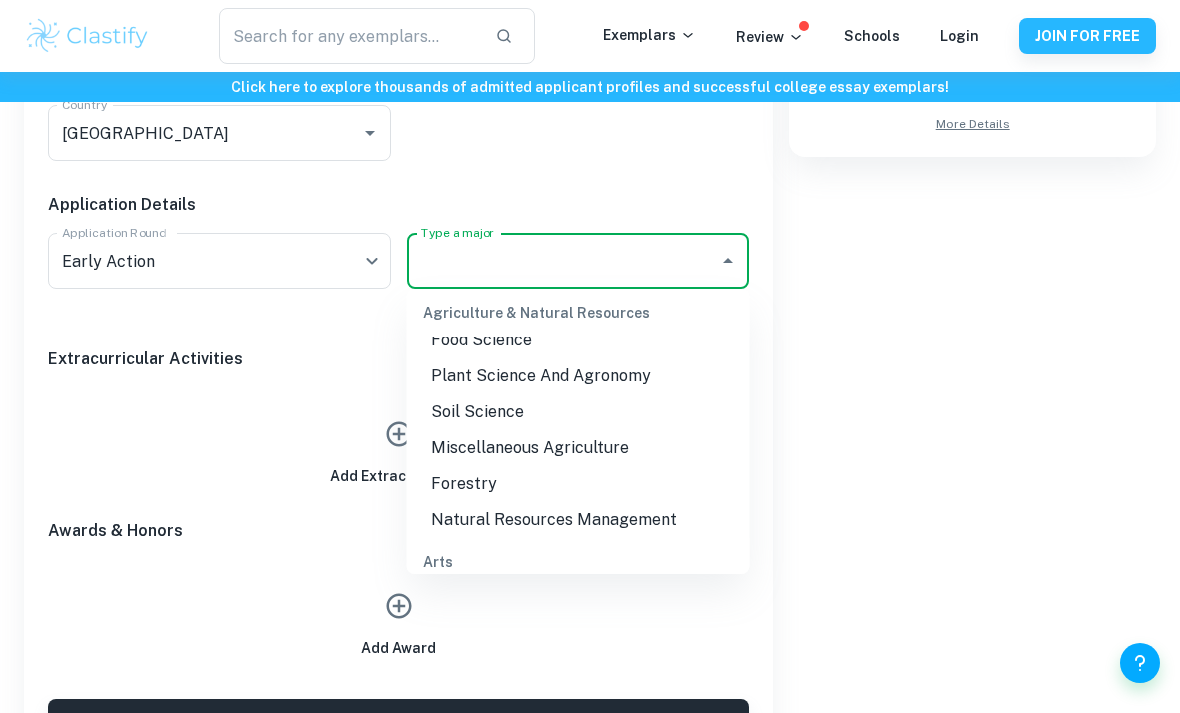 scroll, scrollTop: 193, scrollLeft: 0, axis: vertical 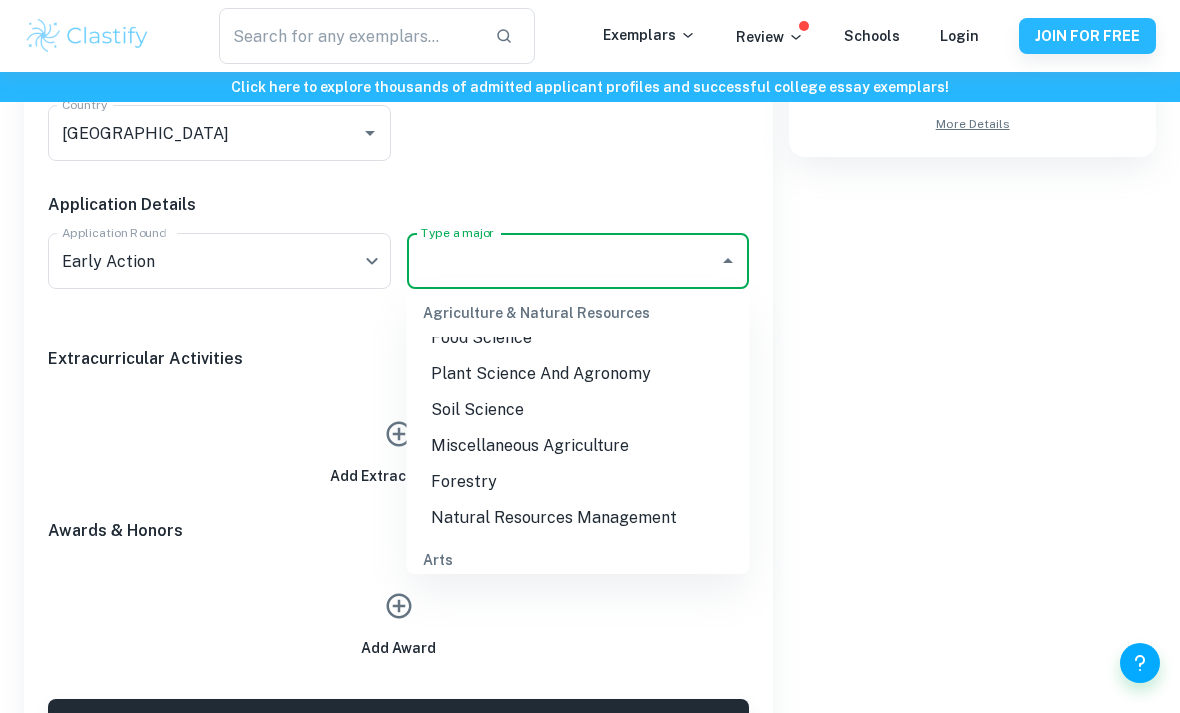 click on "Extracurricular Activities" at bounding box center [398, 359] 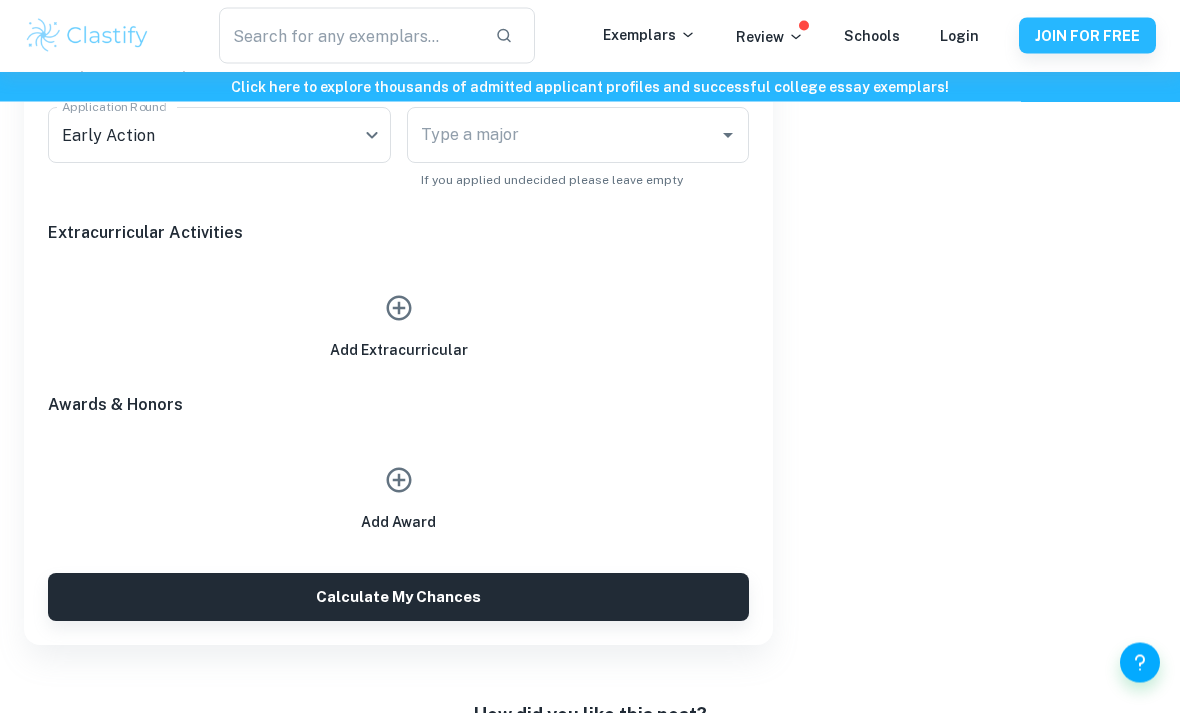 scroll, scrollTop: 995, scrollLeft: 0, axis: vertical 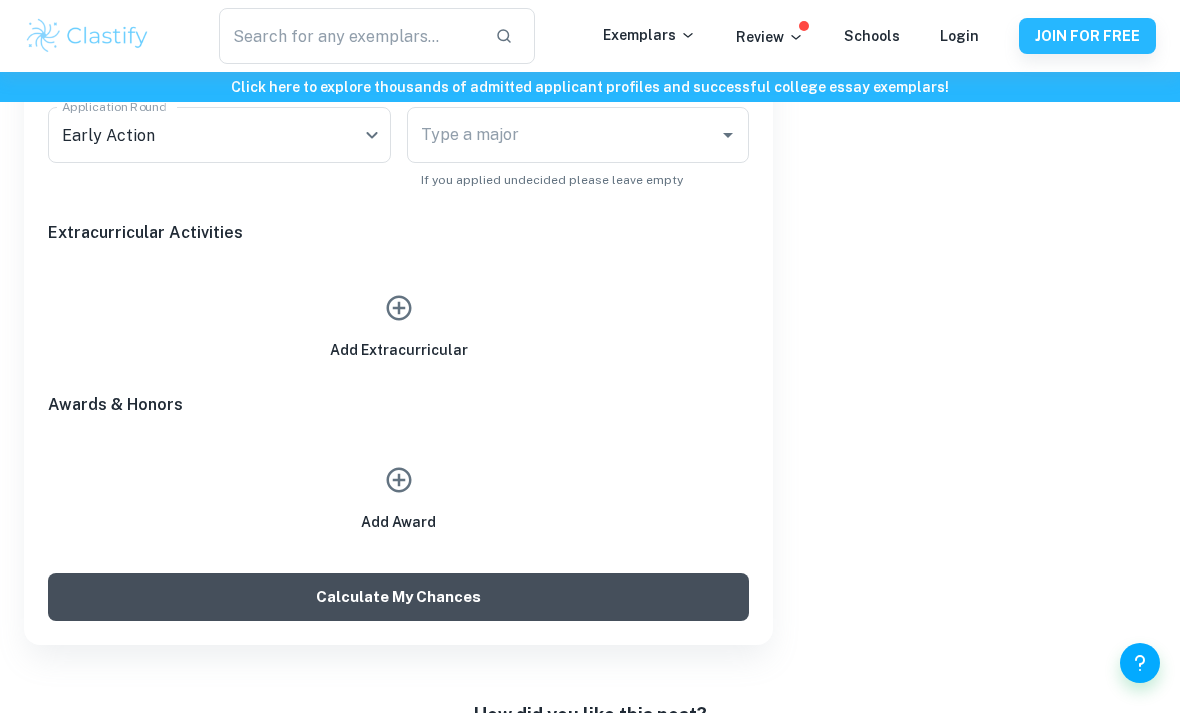 click on "Calculate My Chances" at bounding box center [398, 597] 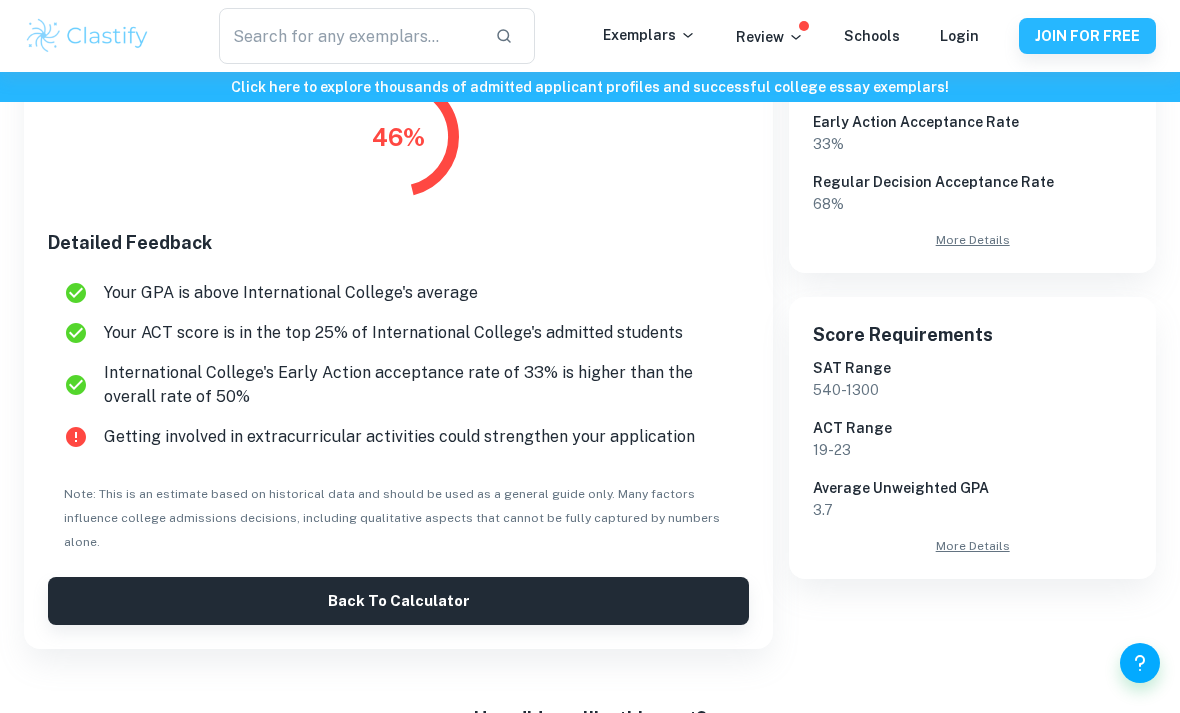 scroll, scrollTop: 446, scrollLeft: 0, axis: vertical 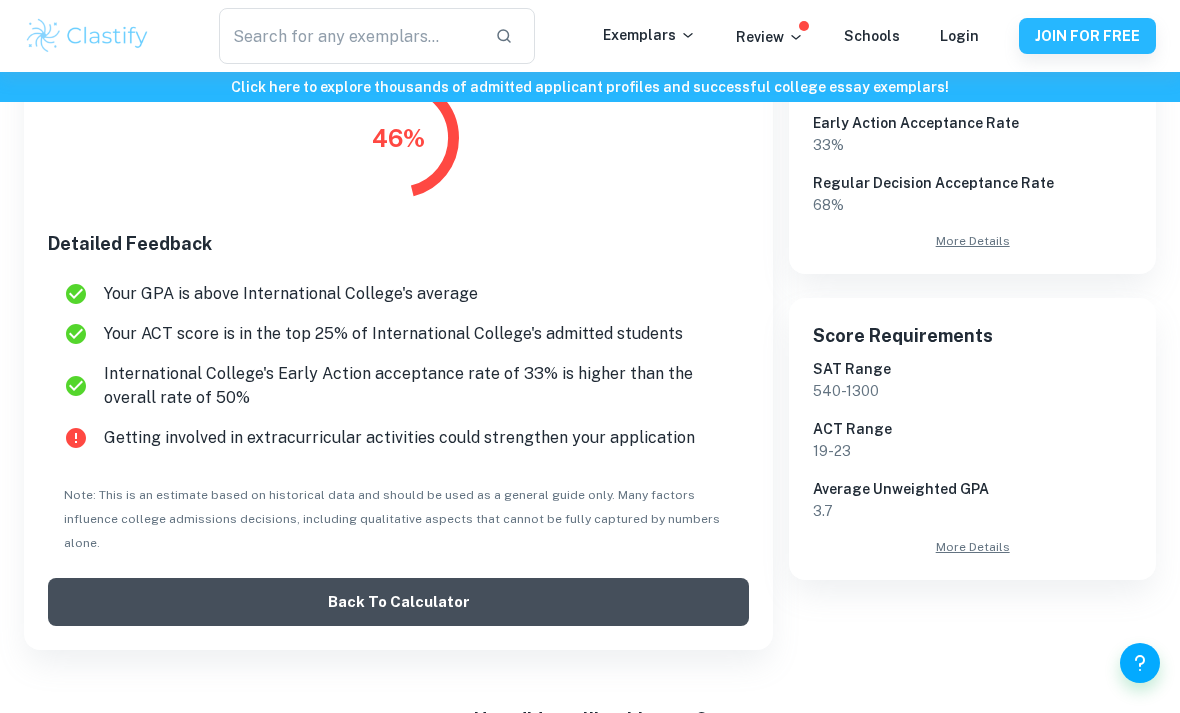 click on "Back to Calculator" at bounding box center [398, 602] 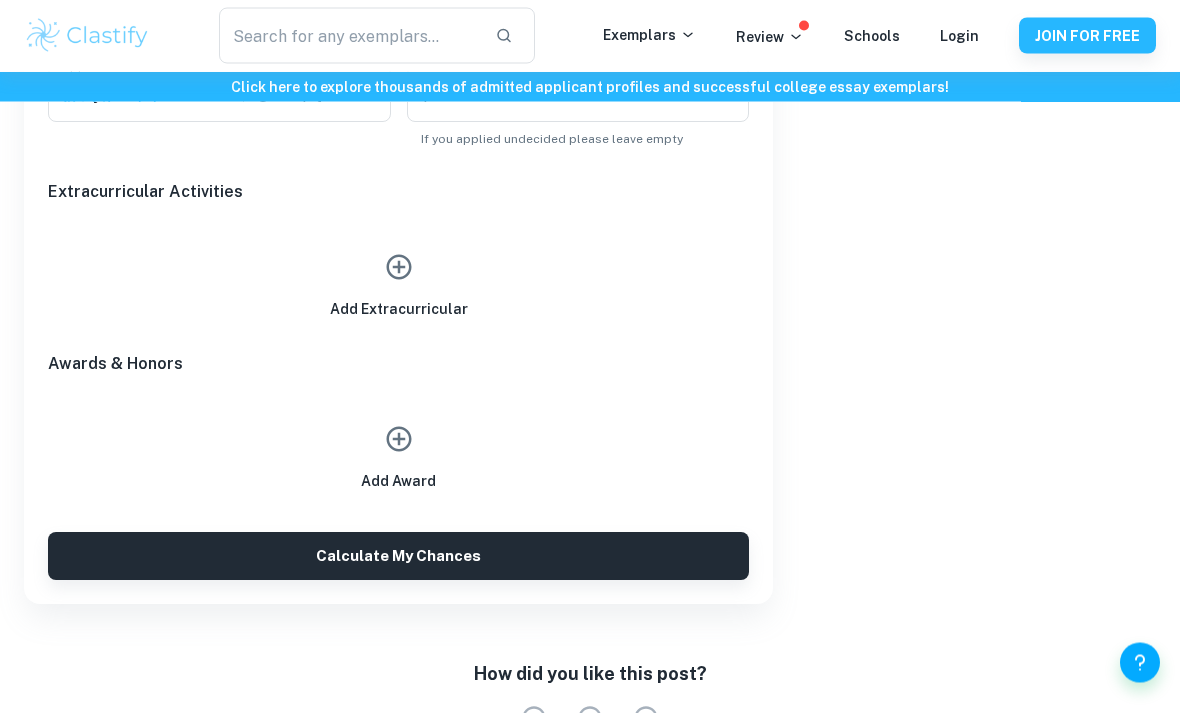 click 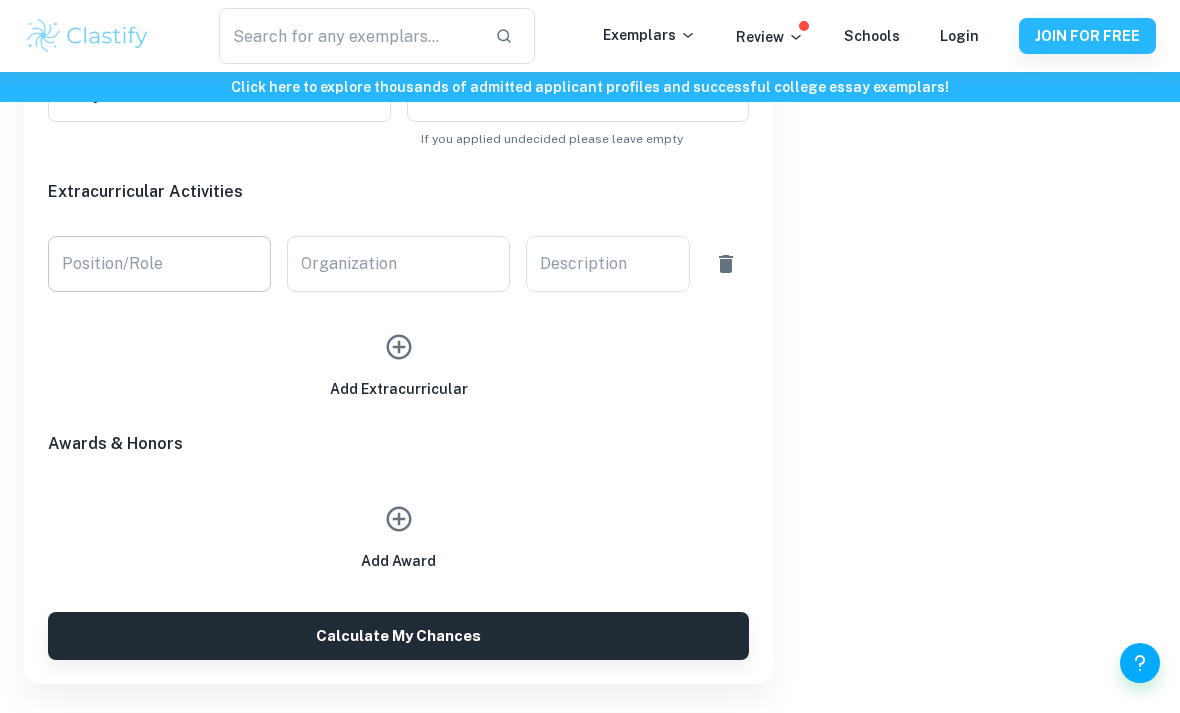click on "Position/Role Position/Role" at bounding box center (159, 264) 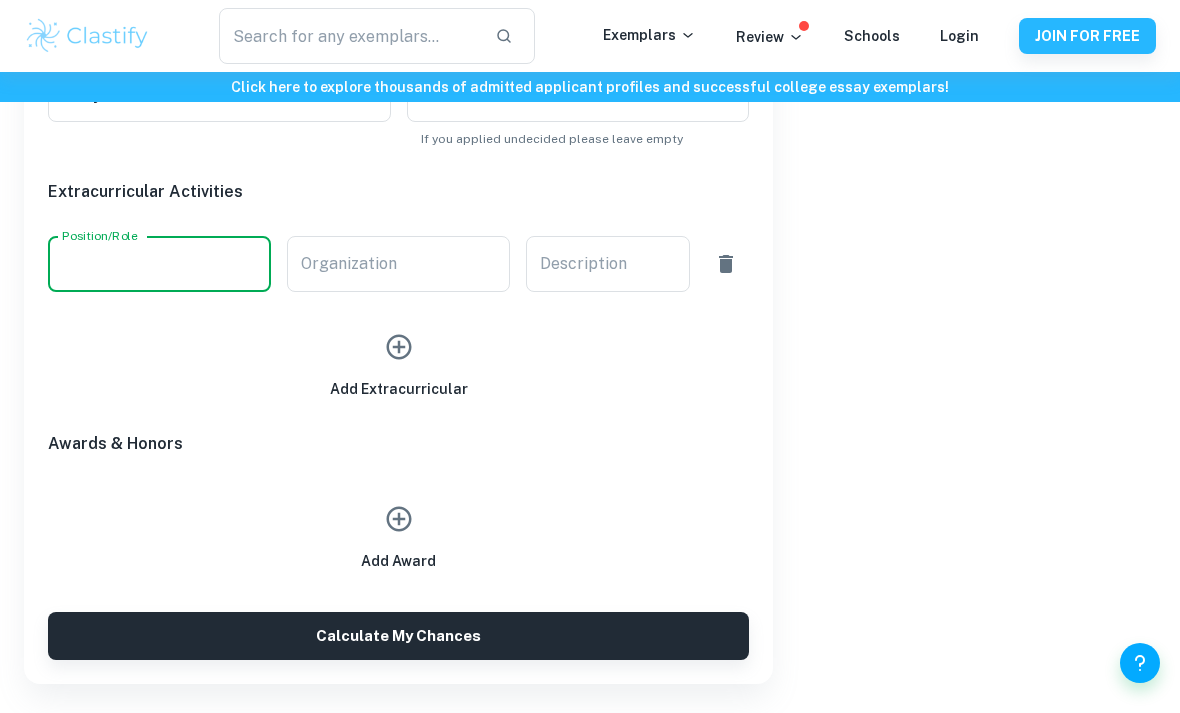 scroll, scrollTop: 1035, scrollLeft: 0, axis: vertical 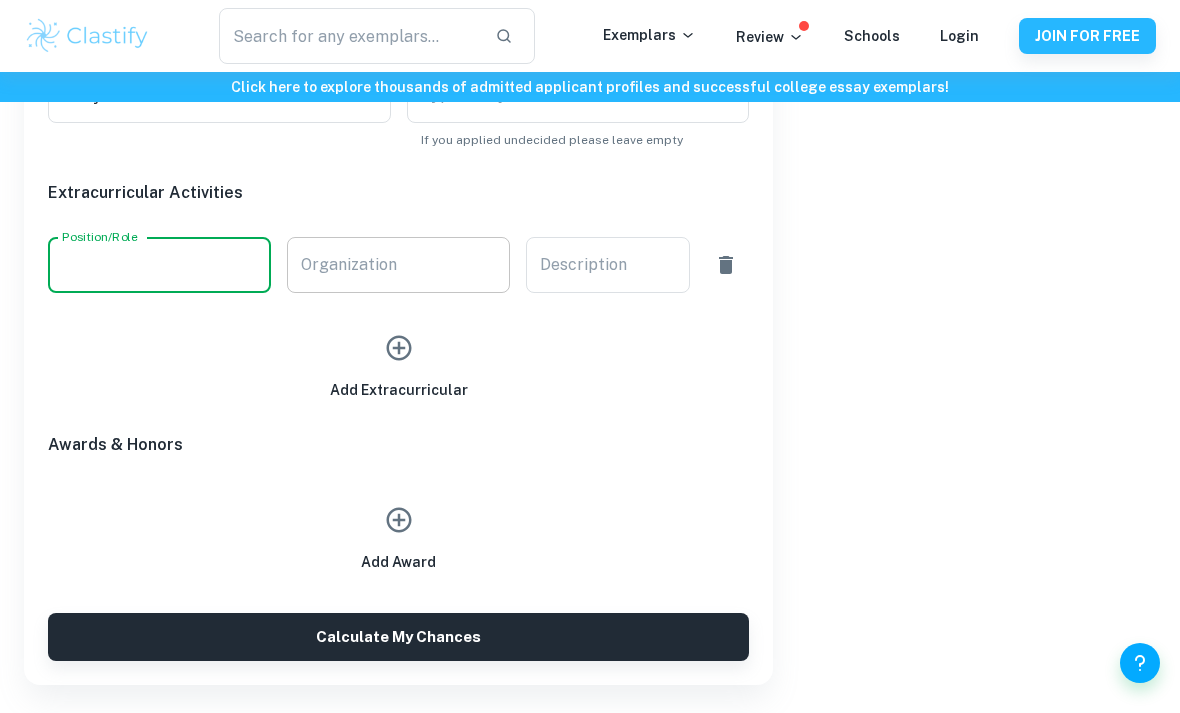click on "Organization" at bounding box center (398, 265) 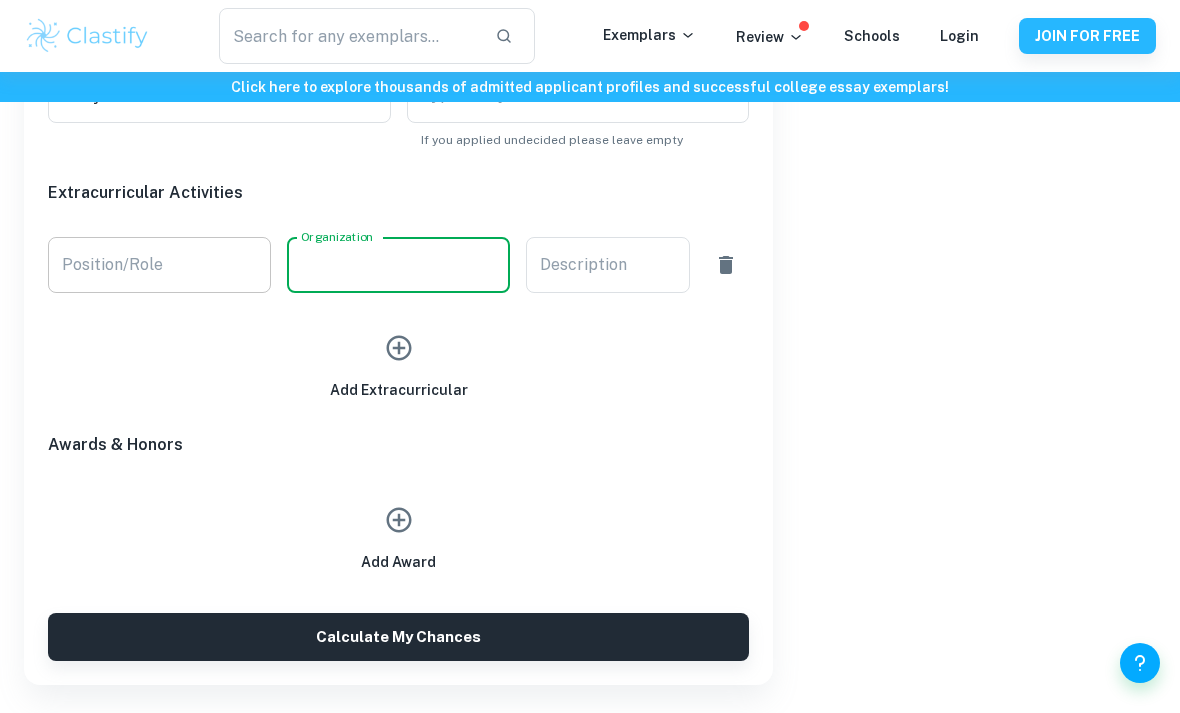 click on "Position/Role Position/Role" at bounding box center [159, 265] 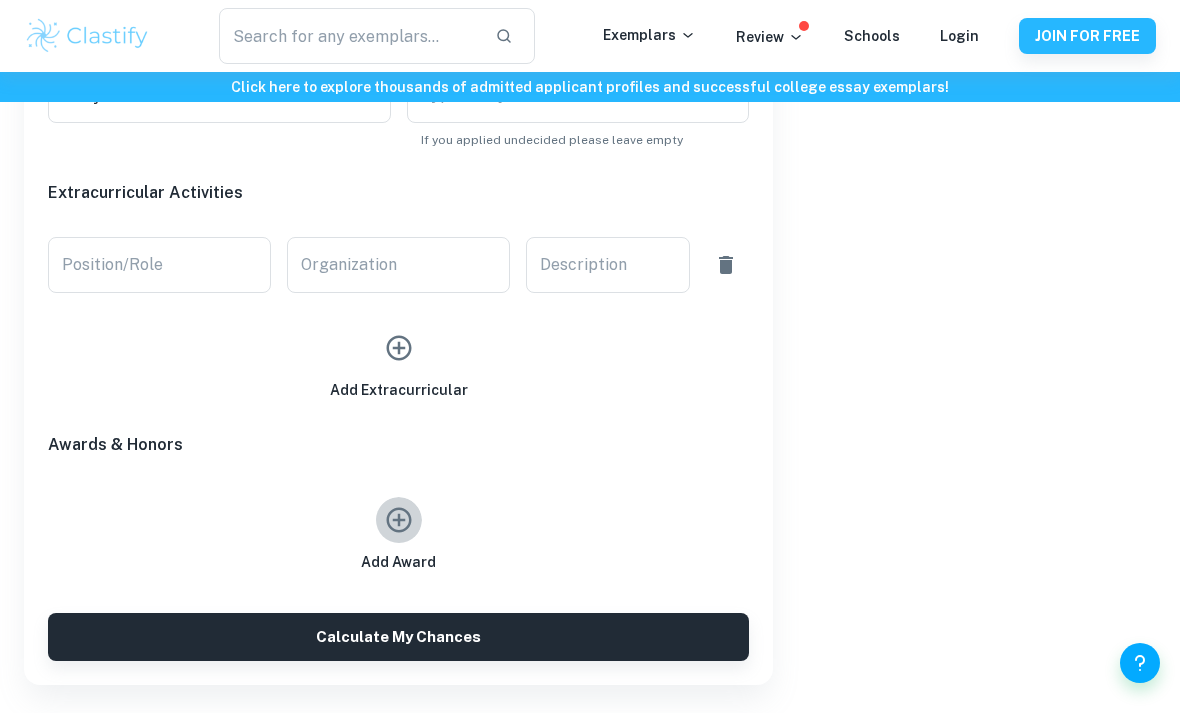 click 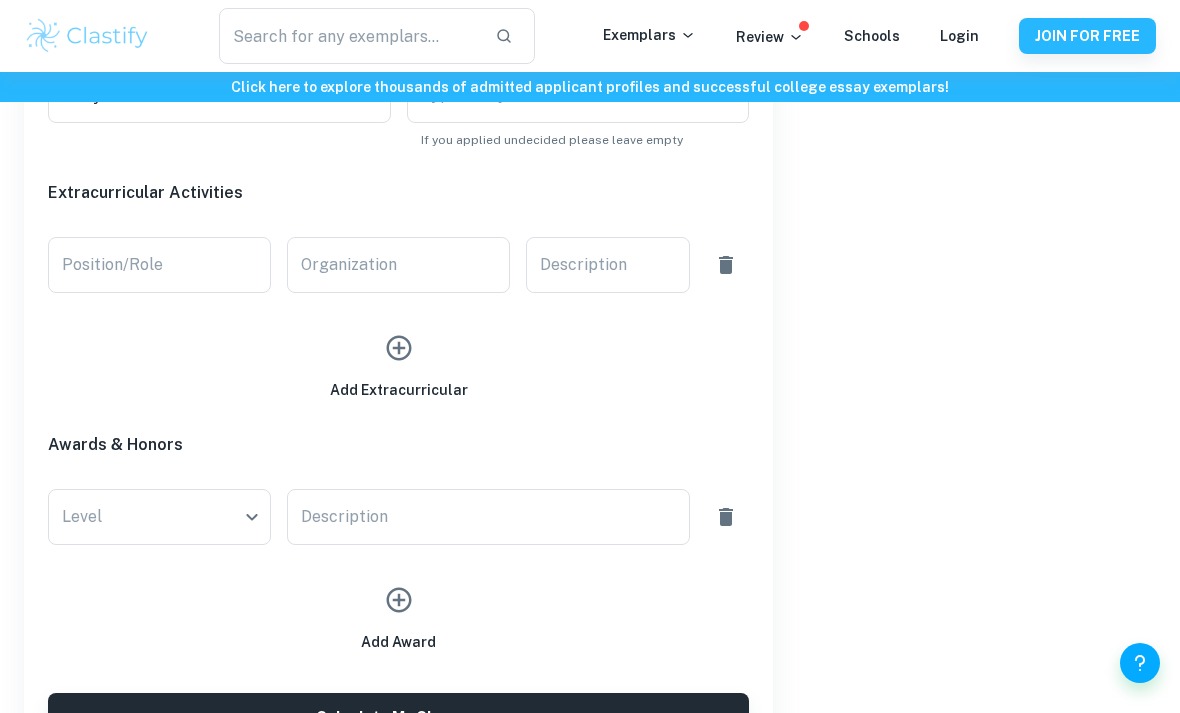 scroll, scrollTop: 1036, scrollLeft: 0, axis: vertical 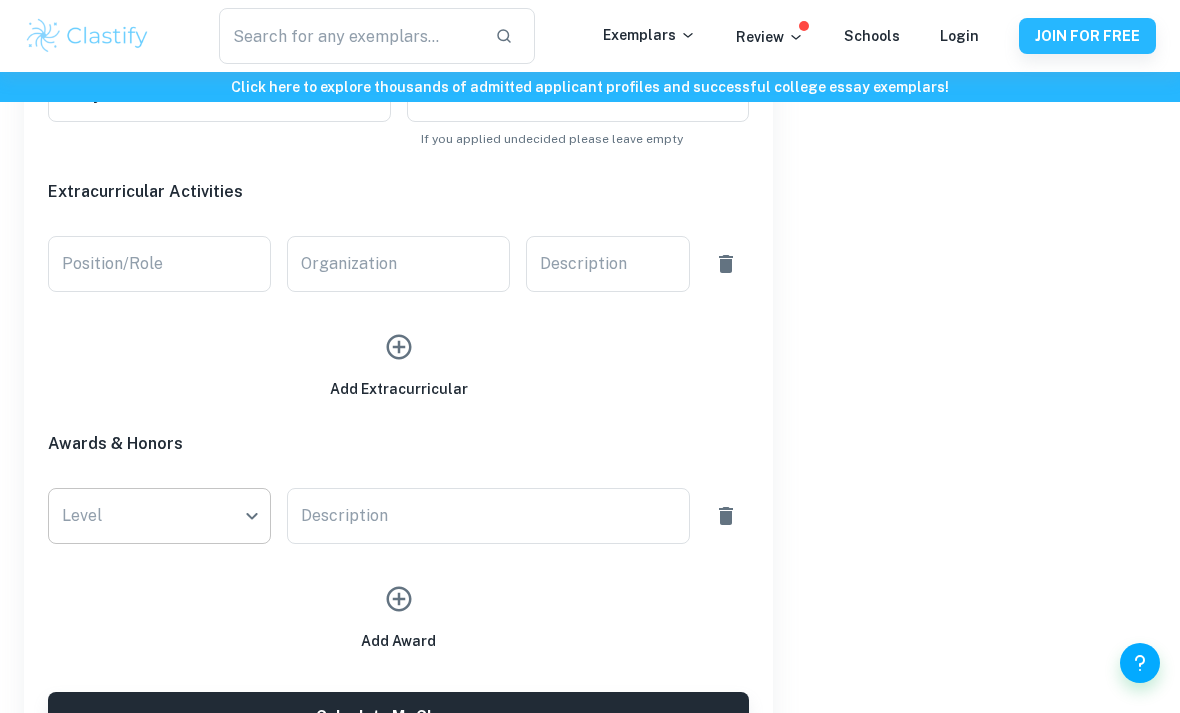 click on "We value your privacy We use cookies to enhance your browsing experience, serve personalised ads or content, and analyse our traffic. By clicking "Accept All", you consent to our use of cookies.   Cookie Policy Customise   Reject All   Accept All   Customise Consent Preferences   We use cookies to help you navigate efficiently and perform certain functions. You will find detailed information about all cookies under each consent category below. The cookies that are categorised as "Necessary" are stored on your browser as they are essential for enabling the basic functionalities of the site. ...  Show more For more information on how Google's third-party cookies operate and handle your data, see:   Google Privacy Policy Necessary Always Active Necessary cookies are required to enable the basic features of this site, such as providing secure log-in or adjusting your consent preferences. These cookies do not store any personally identifiable data. Functional Analytics Performance Advertisement Uncategorised" at bounding box center [590, -608] 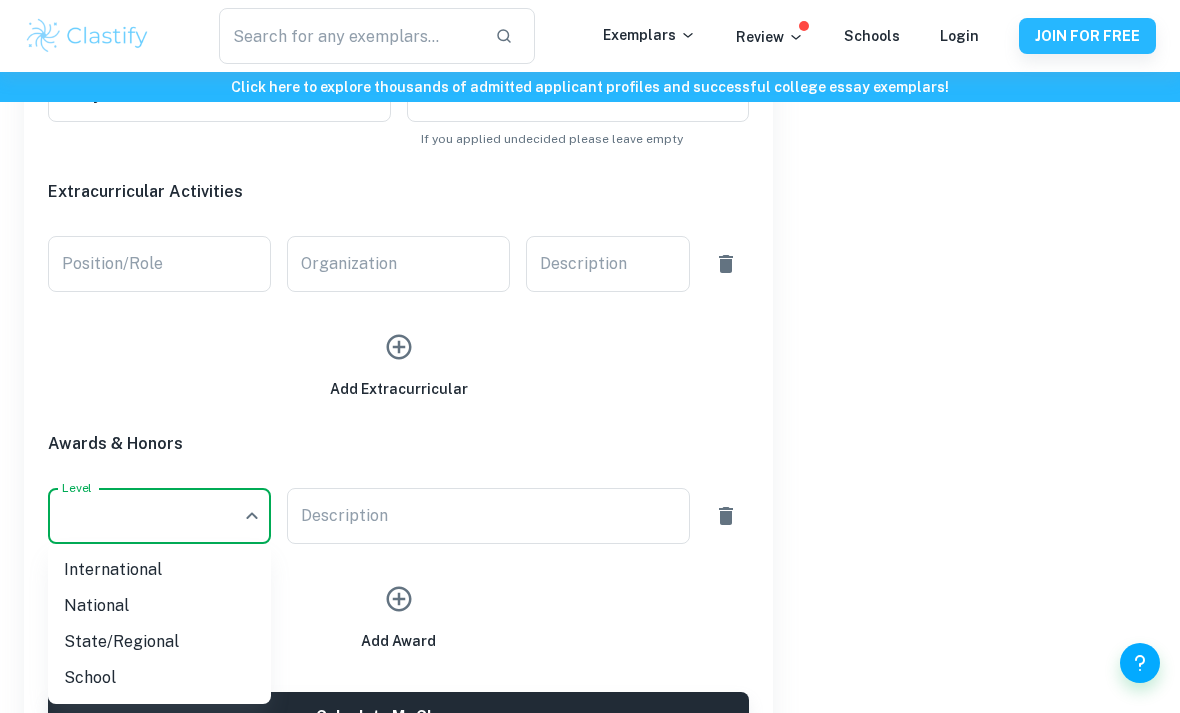 click at bounding box center [590, 356] 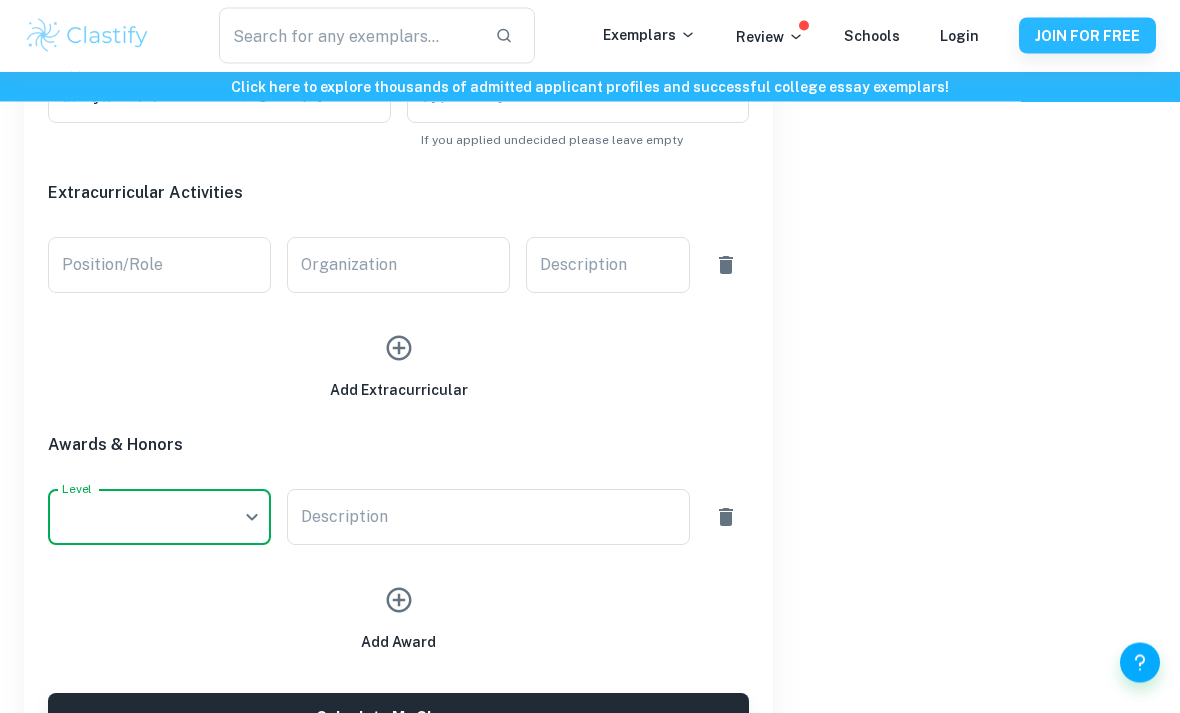 scroll, scrollTop: 1033, scrollLeft: 0, axis: vertical 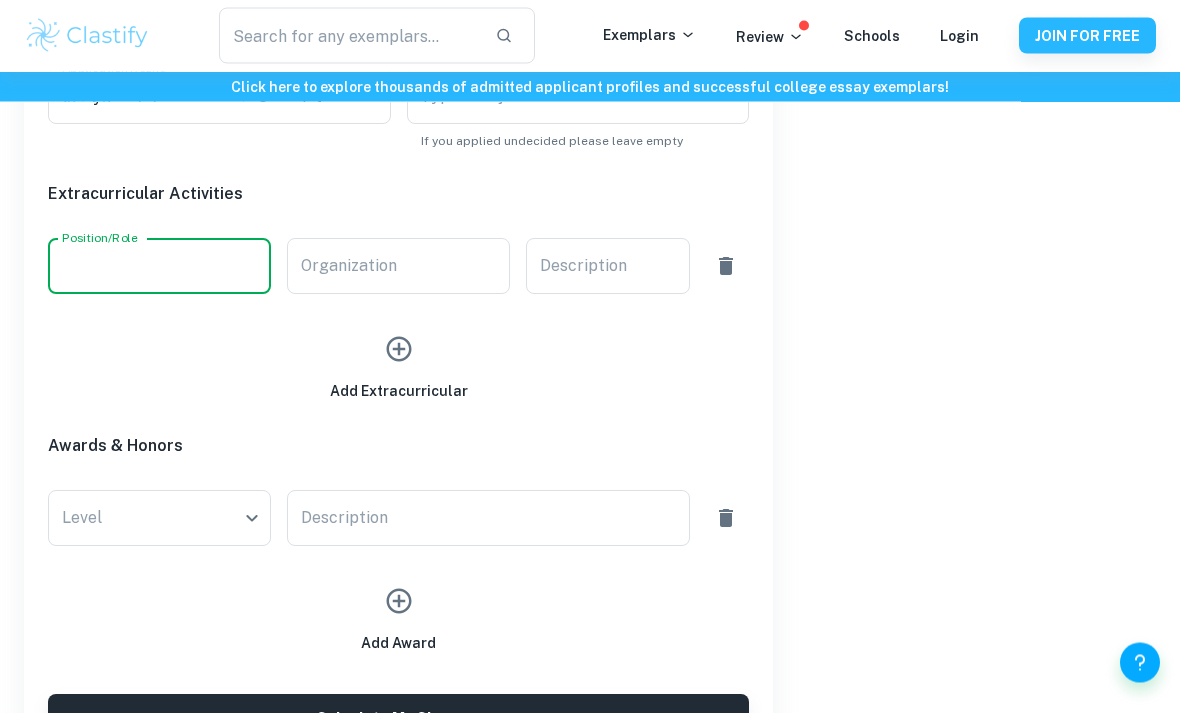 click on "Position/Role" at bounding box center [159, 267] 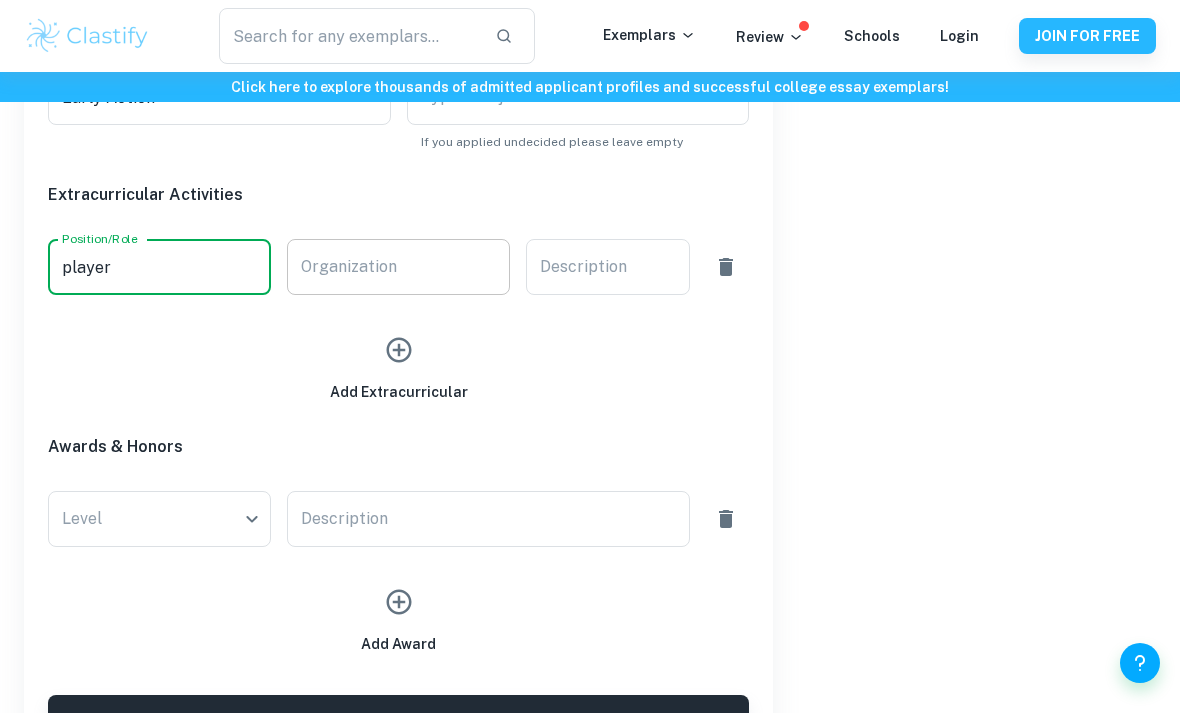 click on "Organization Organization" at bounding box center [398, 267] 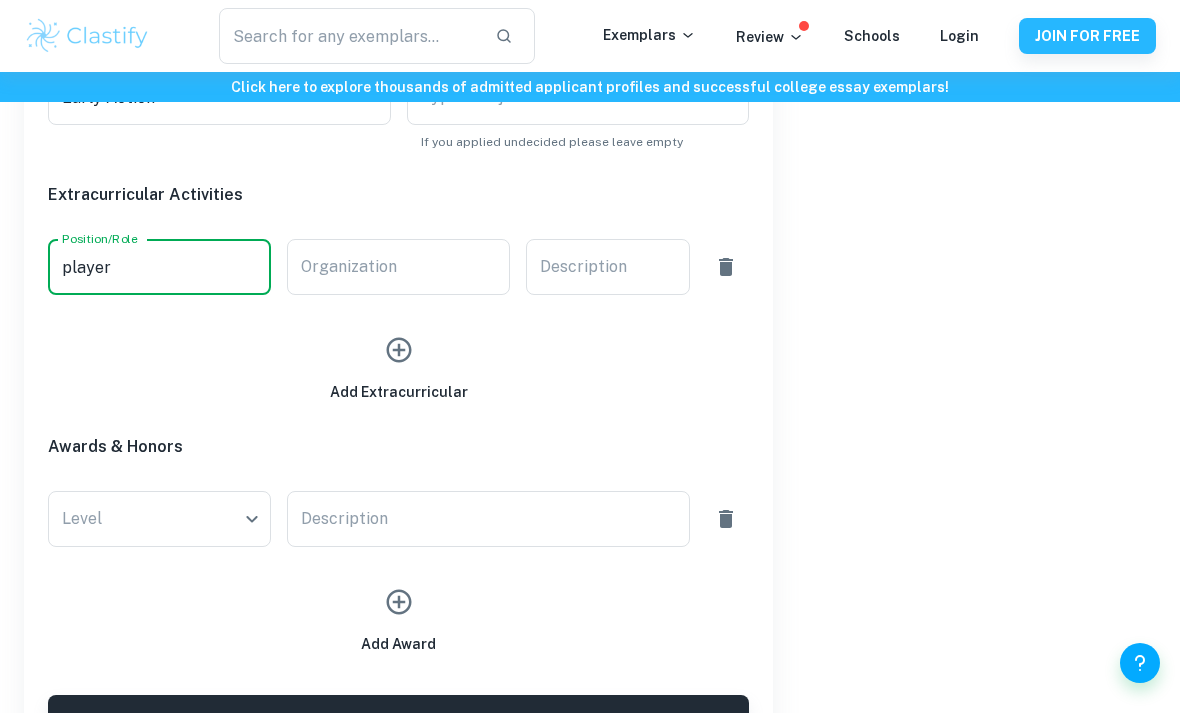 click on "player" at bounding box center (159, 267) 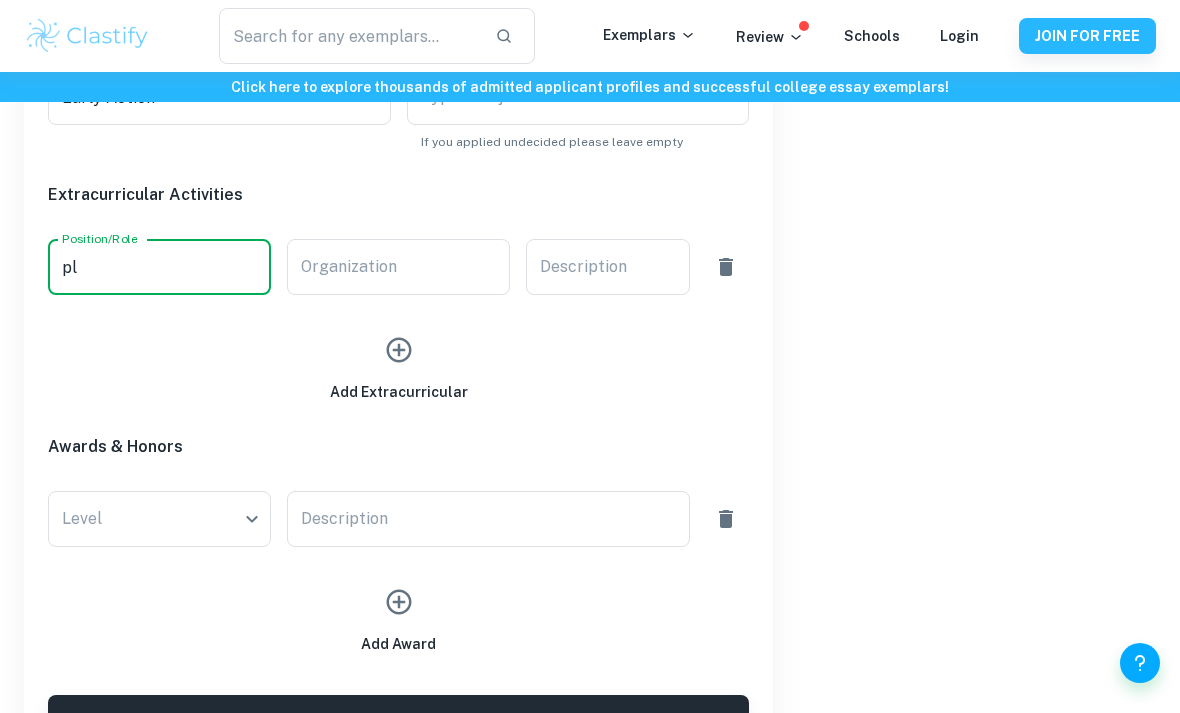 type on "p" 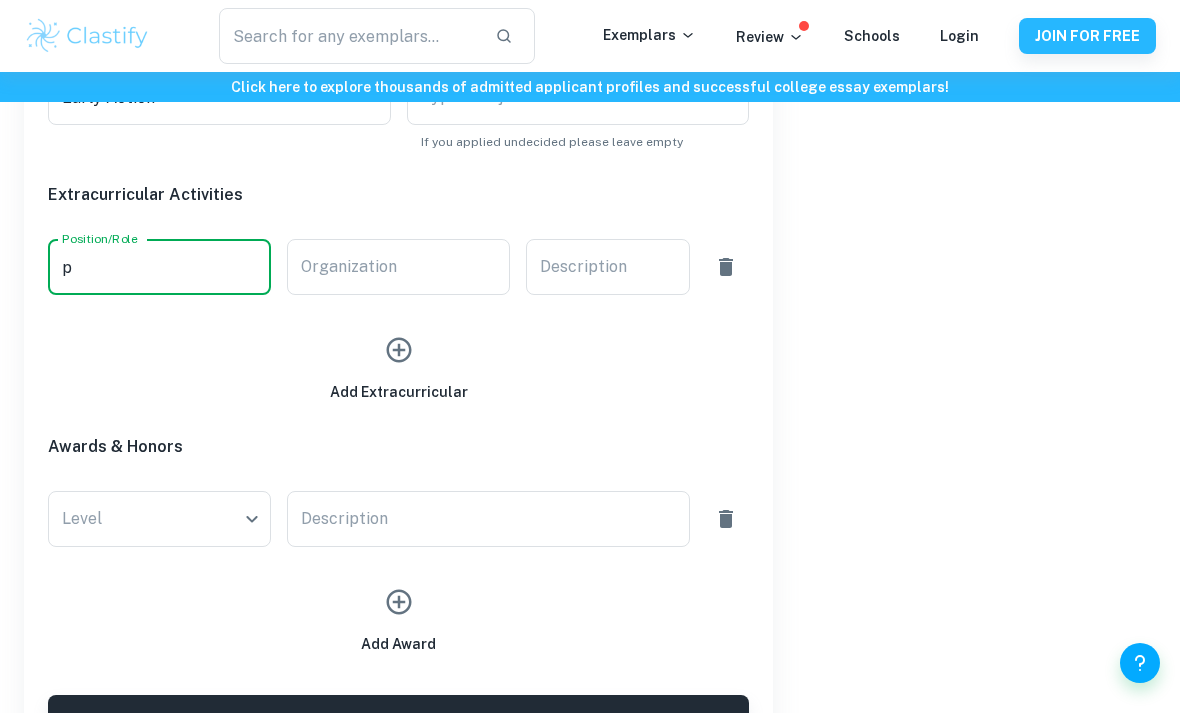 type 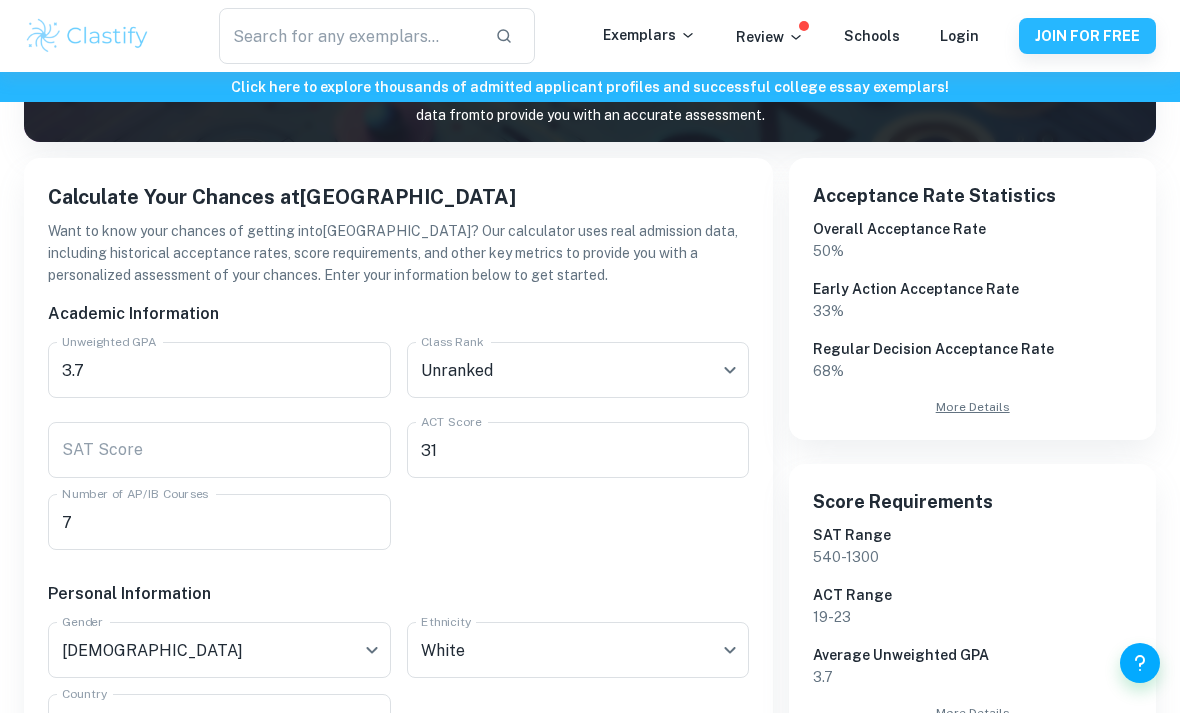 scroll, scrollTop: 0, scrollLeft: 0, axis: both 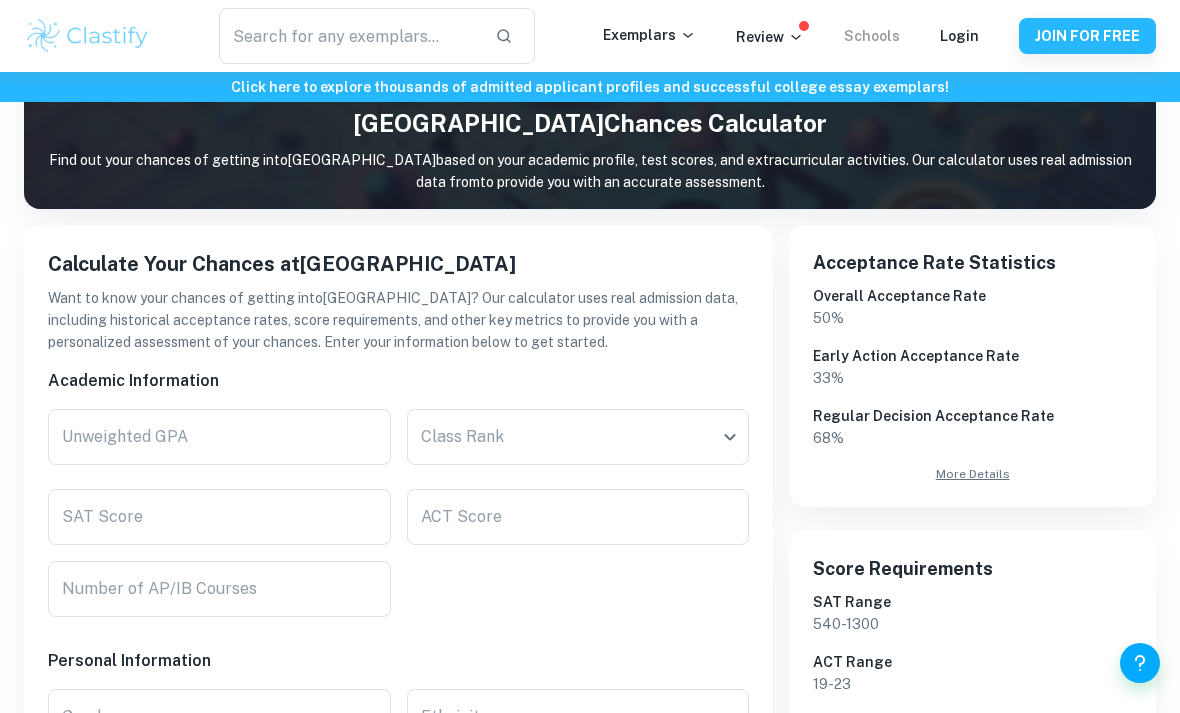 click on "Schools" at bounding box center [872, 36] 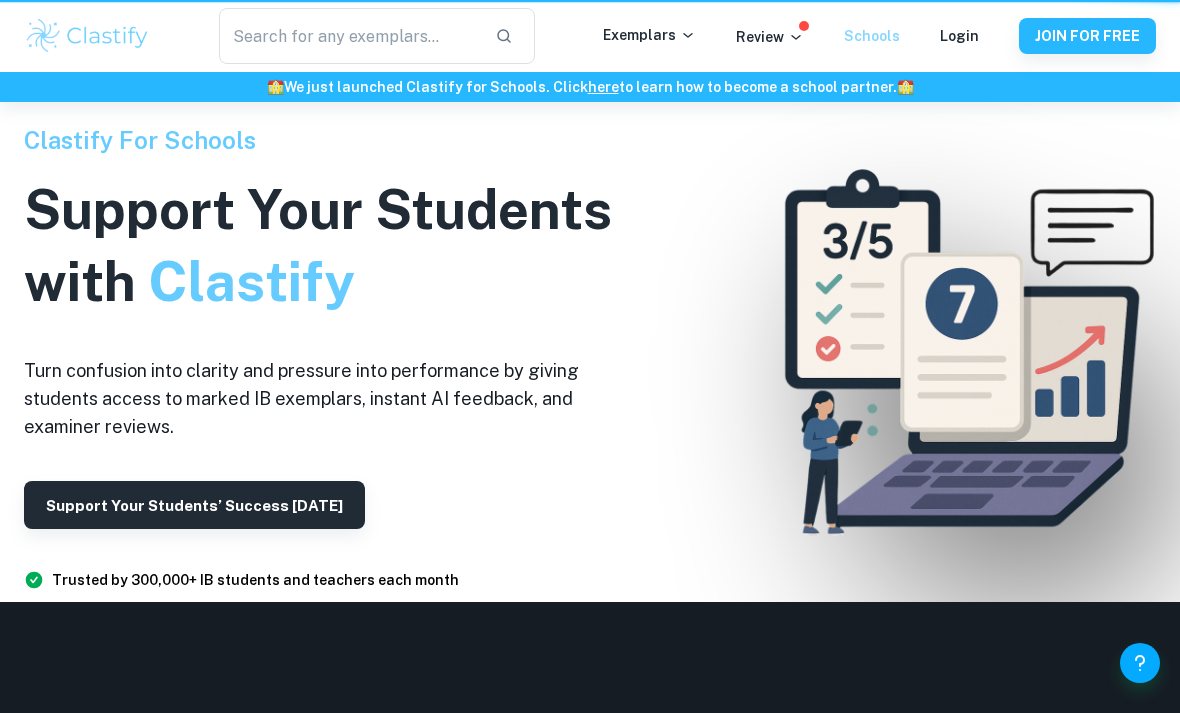 scroll, scrollTop: 0, scrollLeft: 0, axis: both 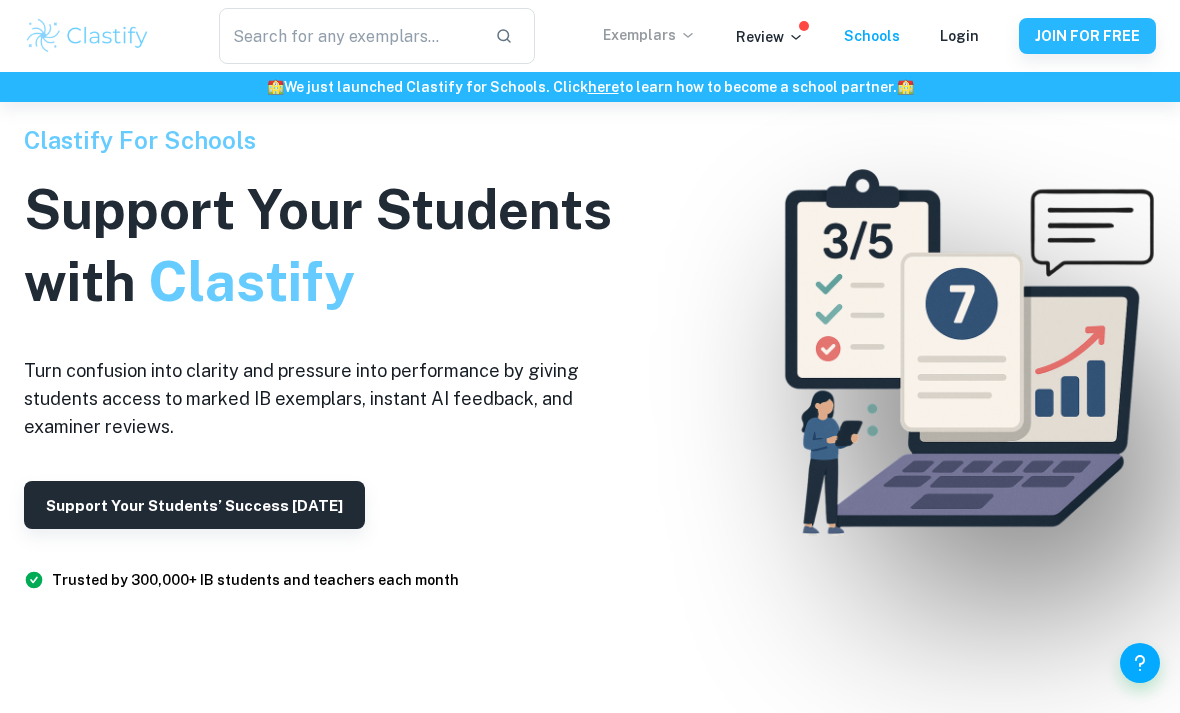 click on "Exemplars" at bounding box center [649, 35] 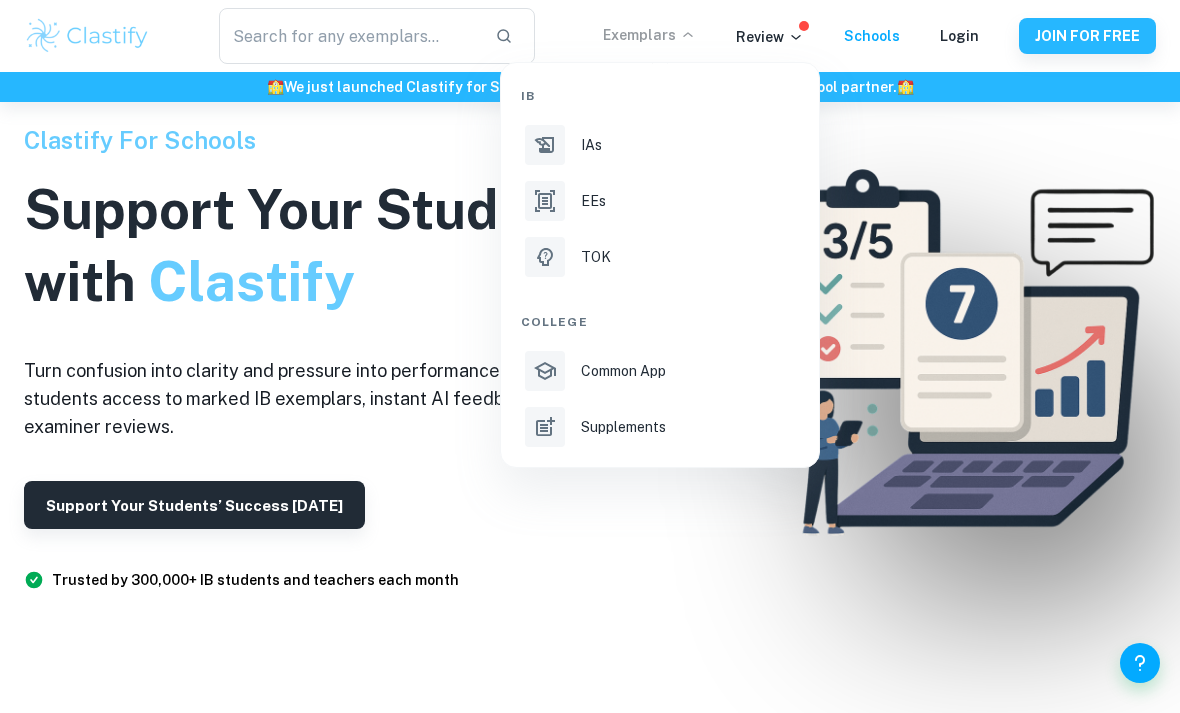 scroll, scrollTop: 0, scrollLeft: 0, axis: both 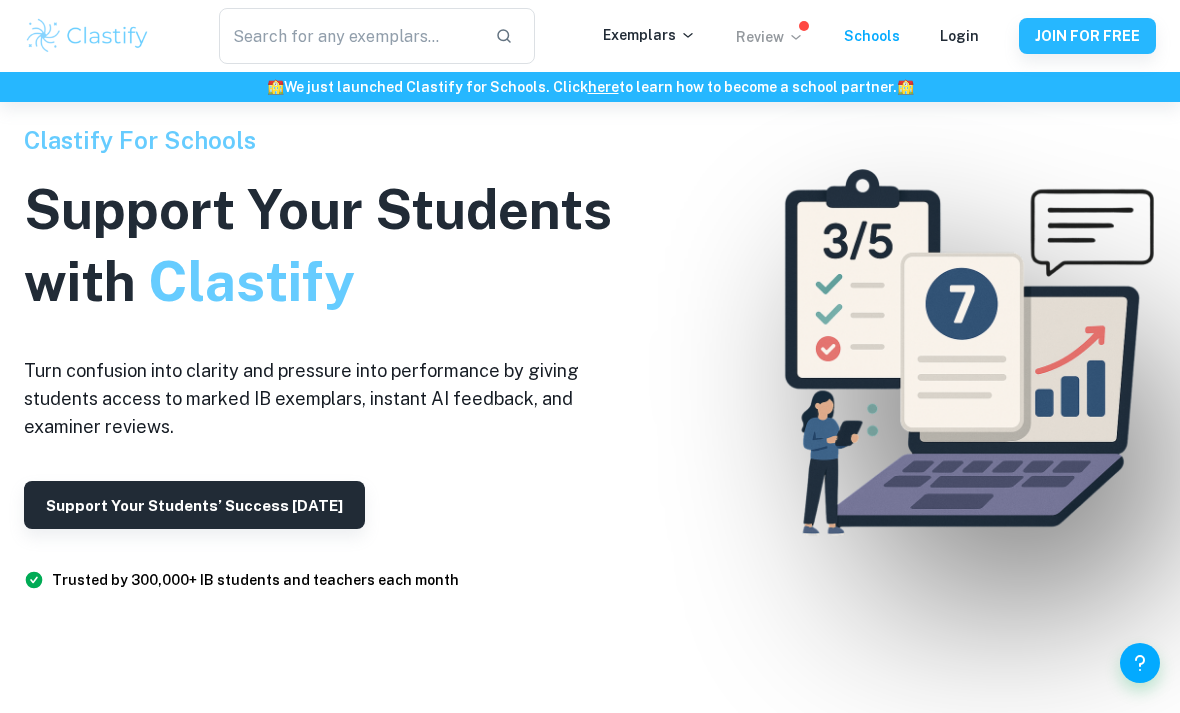 click 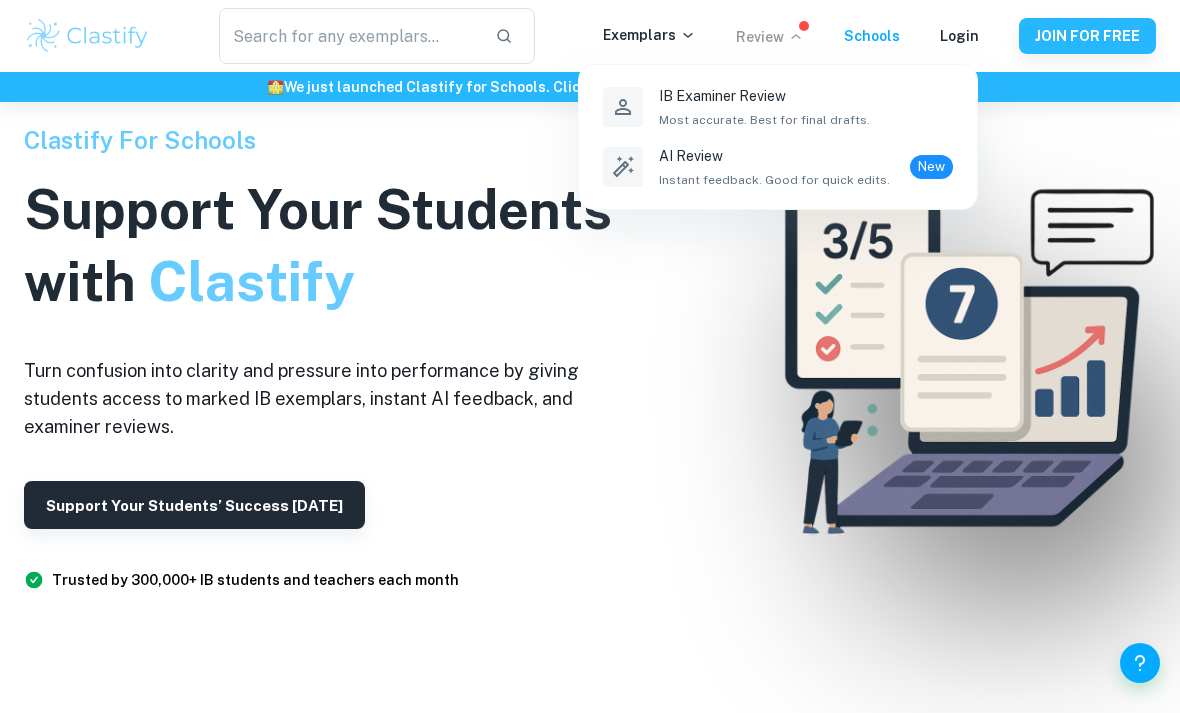 click at bounding box center (590, 356) 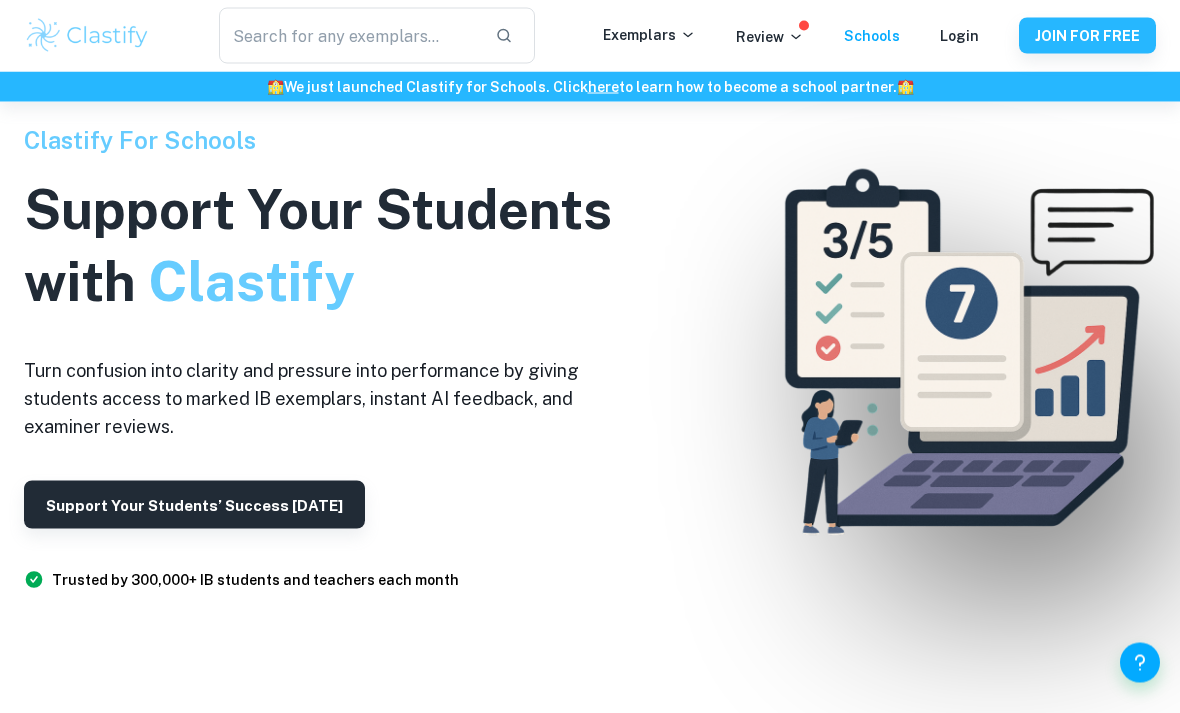 scroll, scrollTop: 0, scrollLeft: 0, axis: both 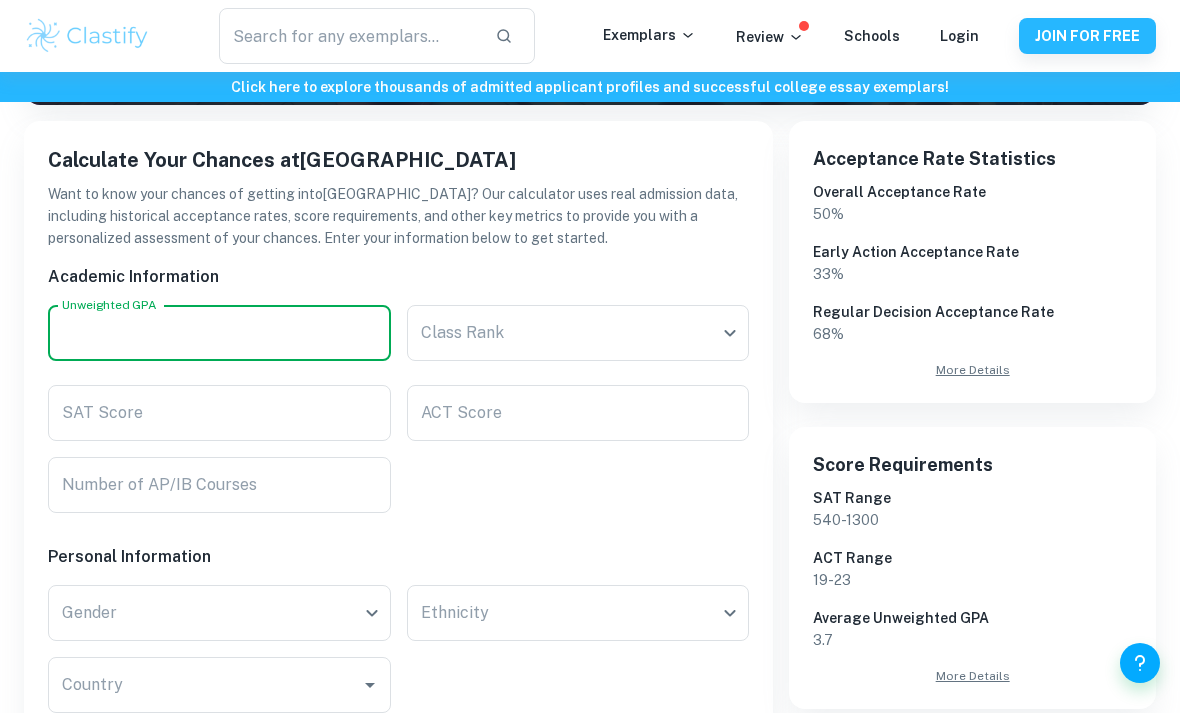 click on "Unweighted GPA" at bounding box center [219, 333] 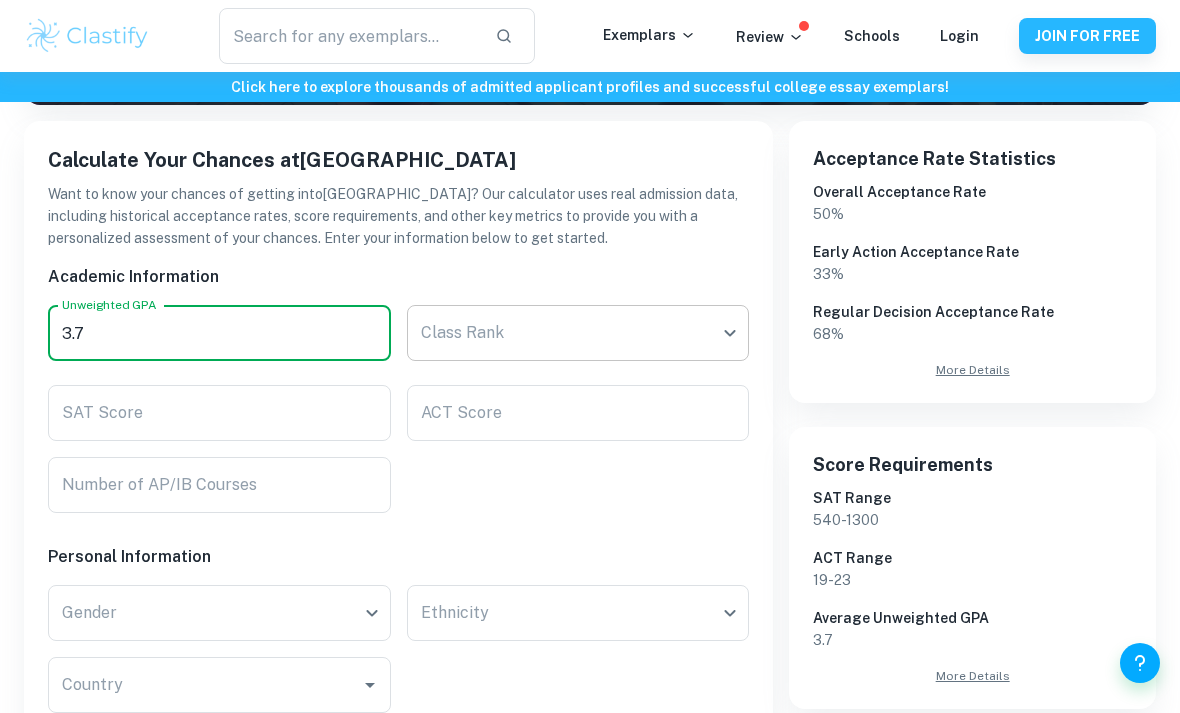 type on "3.7" 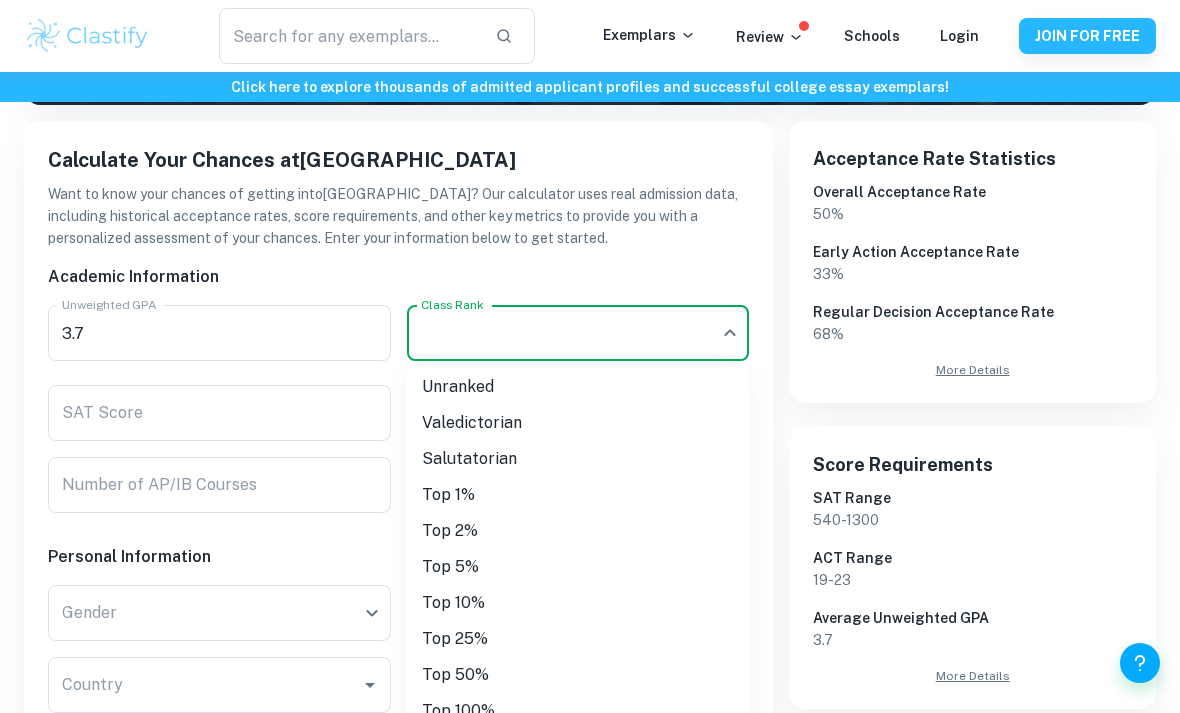 click on "Unranked" at bounding box center [577, 387] 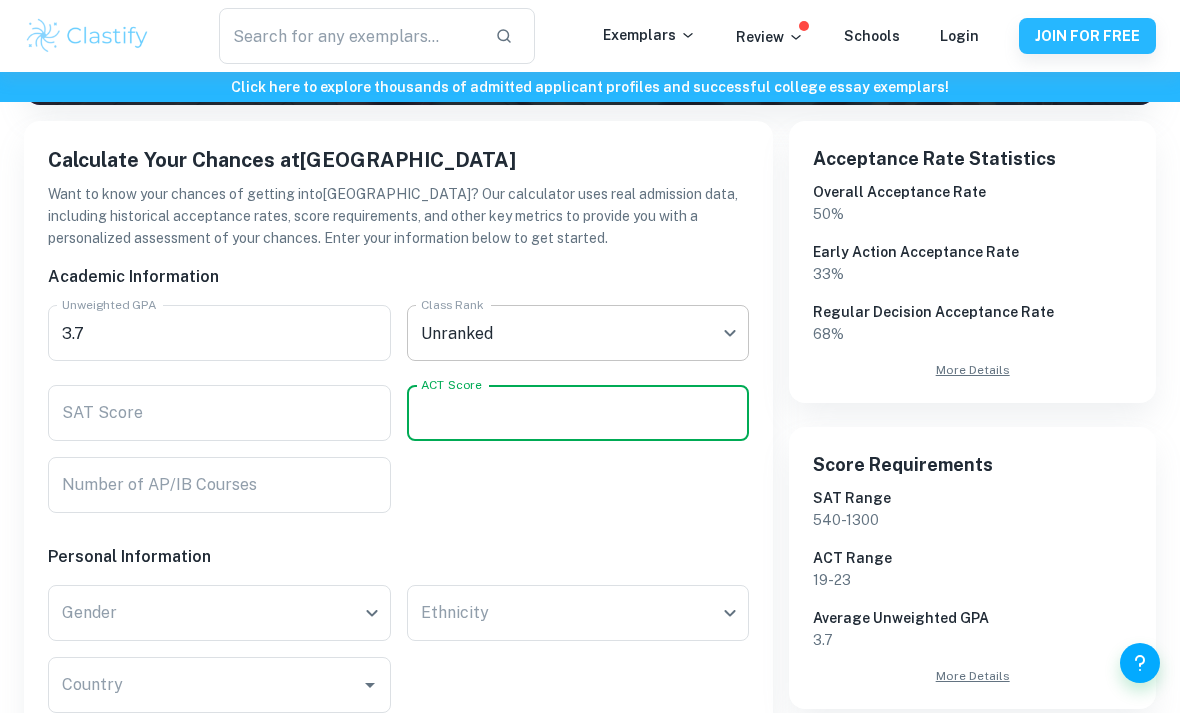 click on "We value your privacy We use cookies to enhance your browsing experience, serve personalised ads or content, and analyse our traffic. By clicking "Accept All", you consent to our use of cookies.   Cookie Policy Customise   Reject All   Accept All   Customise Consent Preferences   We use cookies to help you navigate efficiently and perform certain functions. You will find detailed information about all cookies under each consent category below. The cookies that are categorised as "Necessary" are stored on your browser as they are essential for enabling the basic functionalities of the site. ...  Show more For more information on how Google's third-party cookies operate and handle your data, see:   Google Privacy Policy Necessary Always Active Necessary cookies are required to enable the basic features of this site, such as providing secure log-in or adjusting your consent preferences. These cookies do not store any personally identifiable data. Functional Analytics Performance Advertisement Uncategorised" at bounding box center [590, 111] 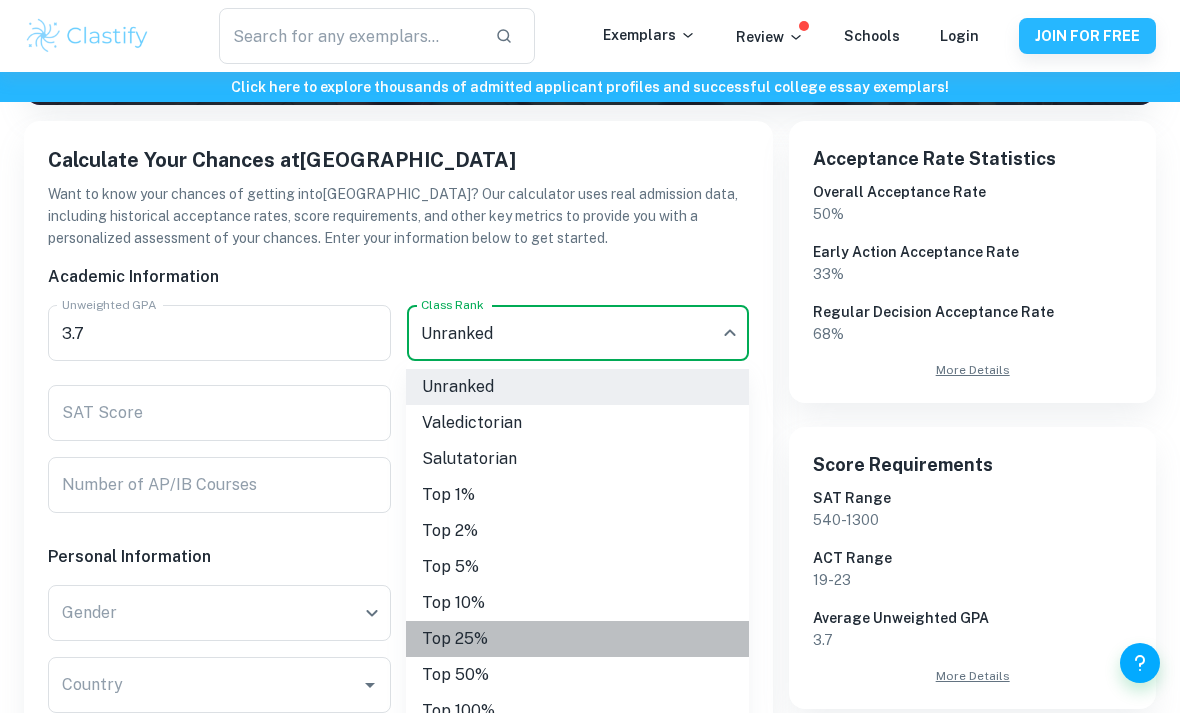 click on "Top 25%" at bounding box center [577, 639] 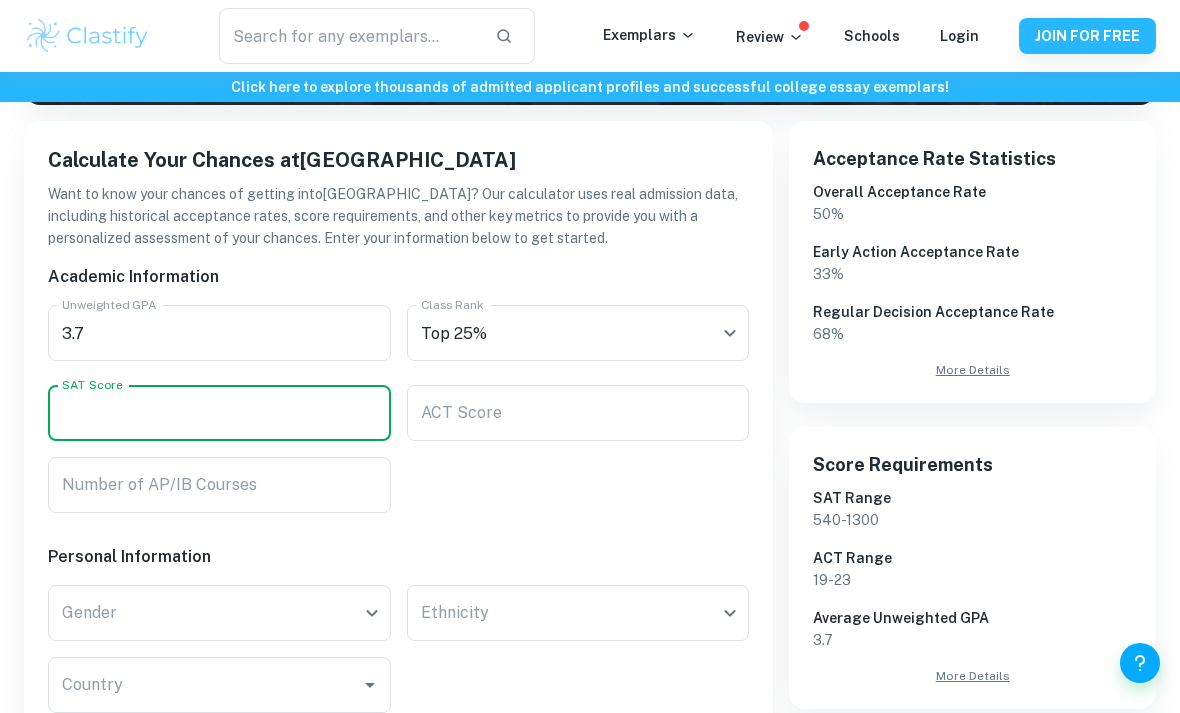 click on "SAT Score" at bounding box center [219, 413] 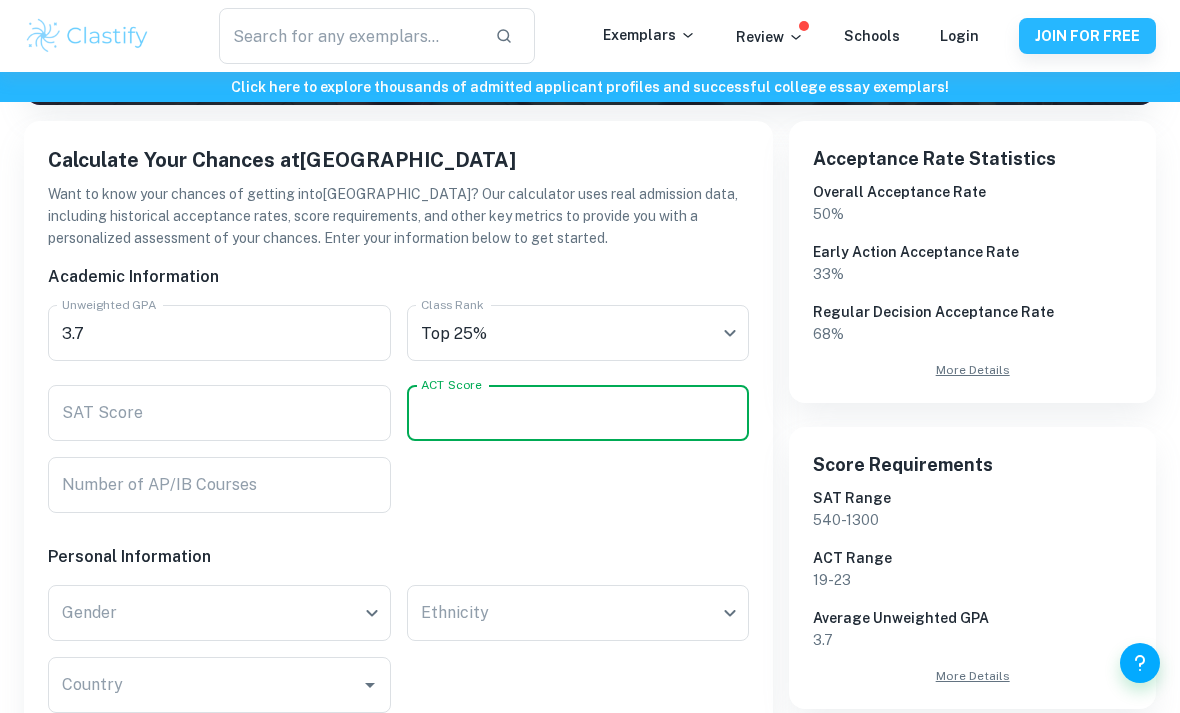 click on "ACT Score" at bounding box center [578, 413] 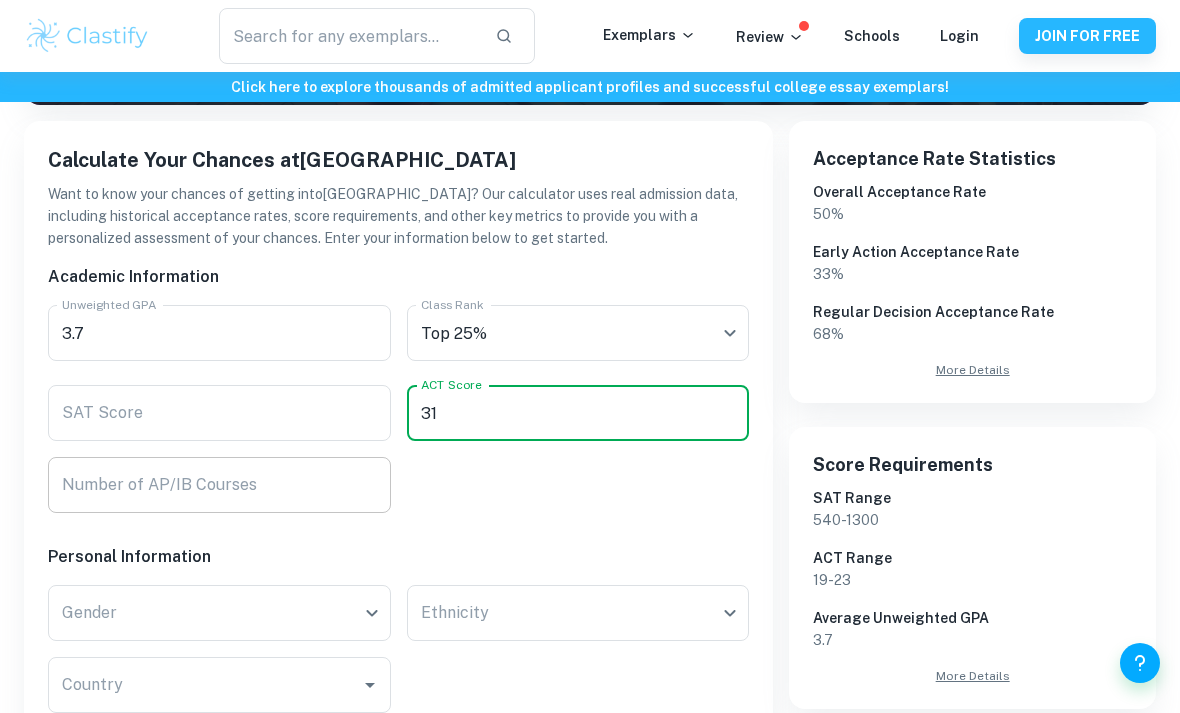 type on "31" 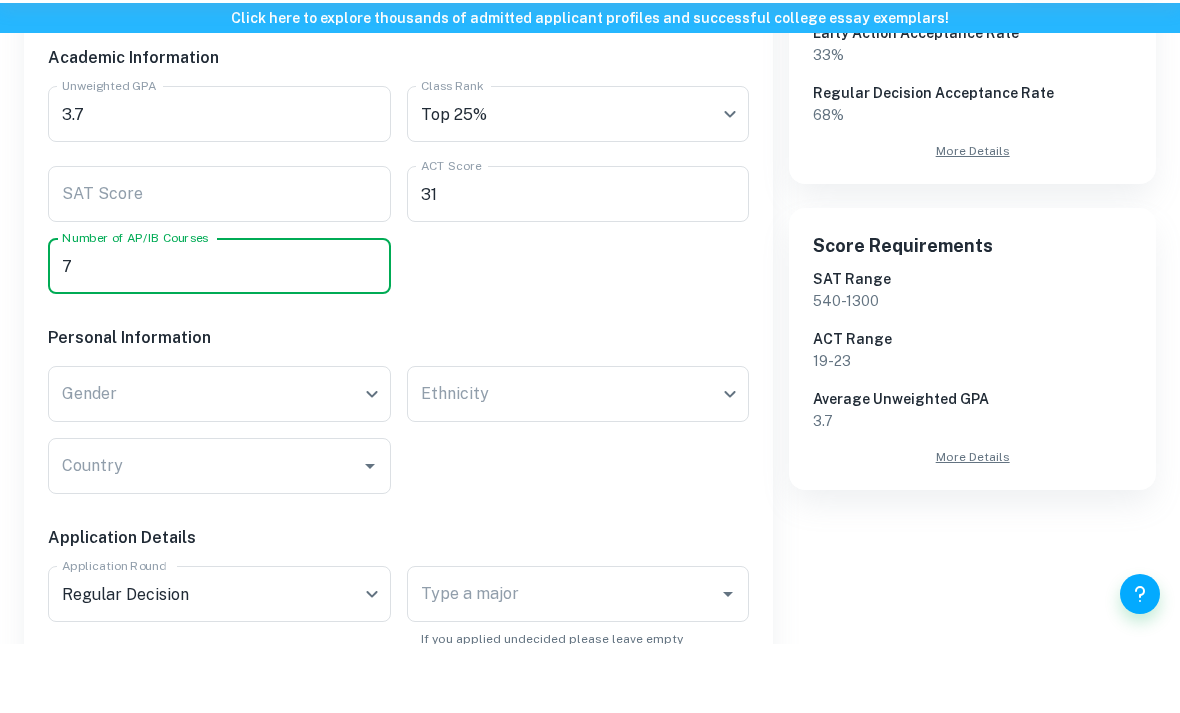scroll, scrollTop: 472, scrollLeft: 0, axis: vertical 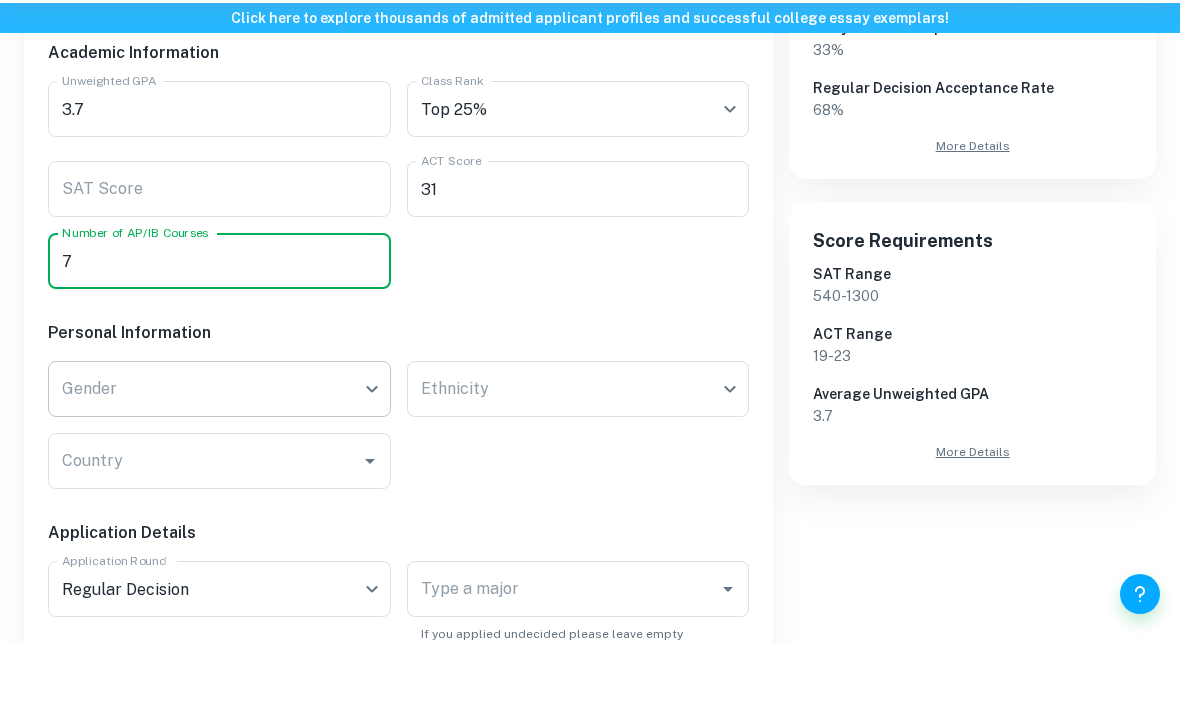 type on "7" 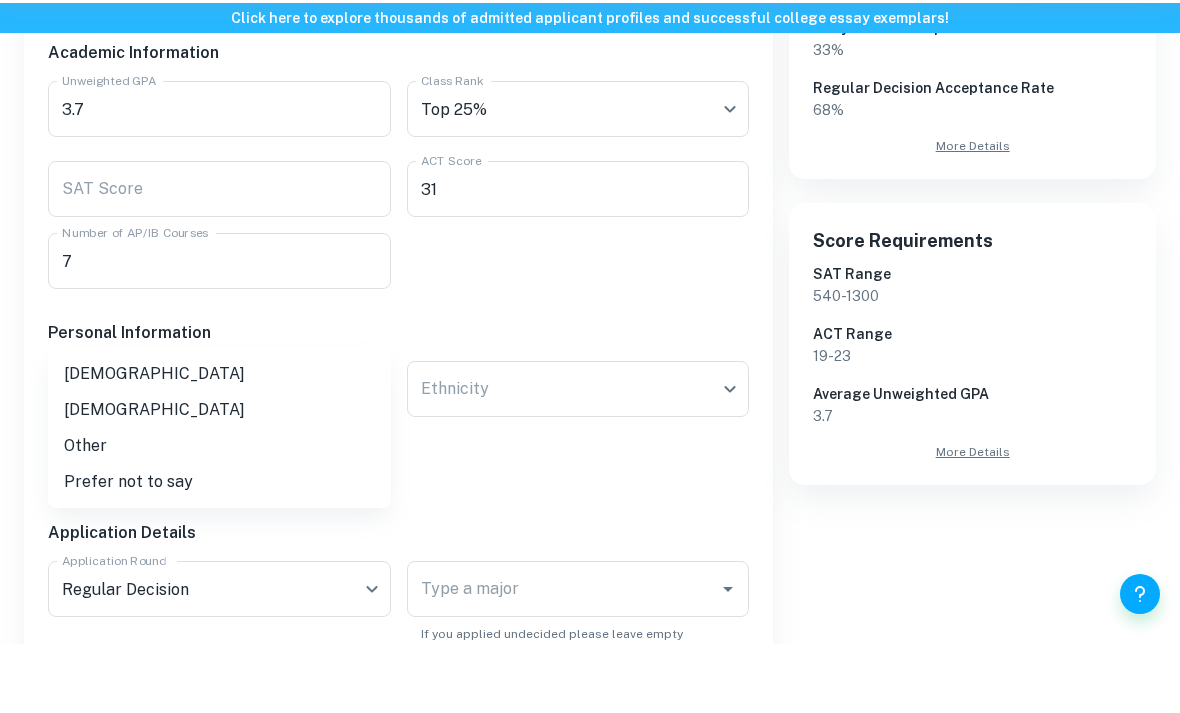 scroll, scrollTop: 541, scrollLeft: 0, axis: vertical 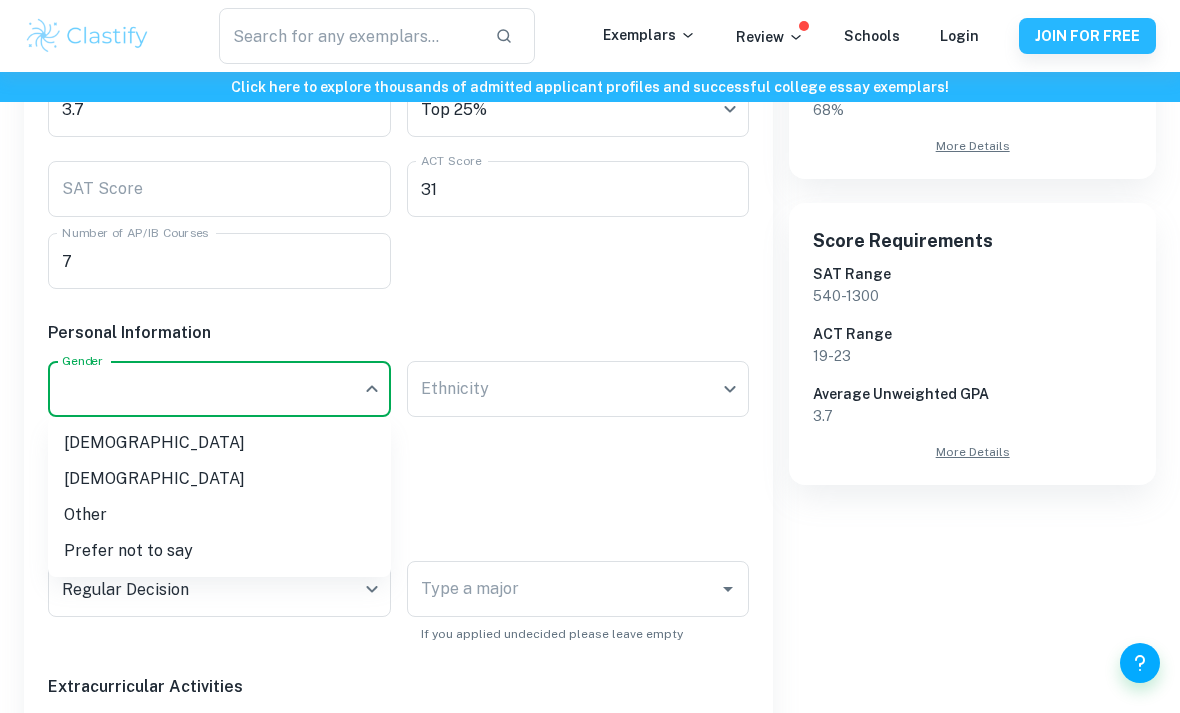 click at bounding box center [590, 356] 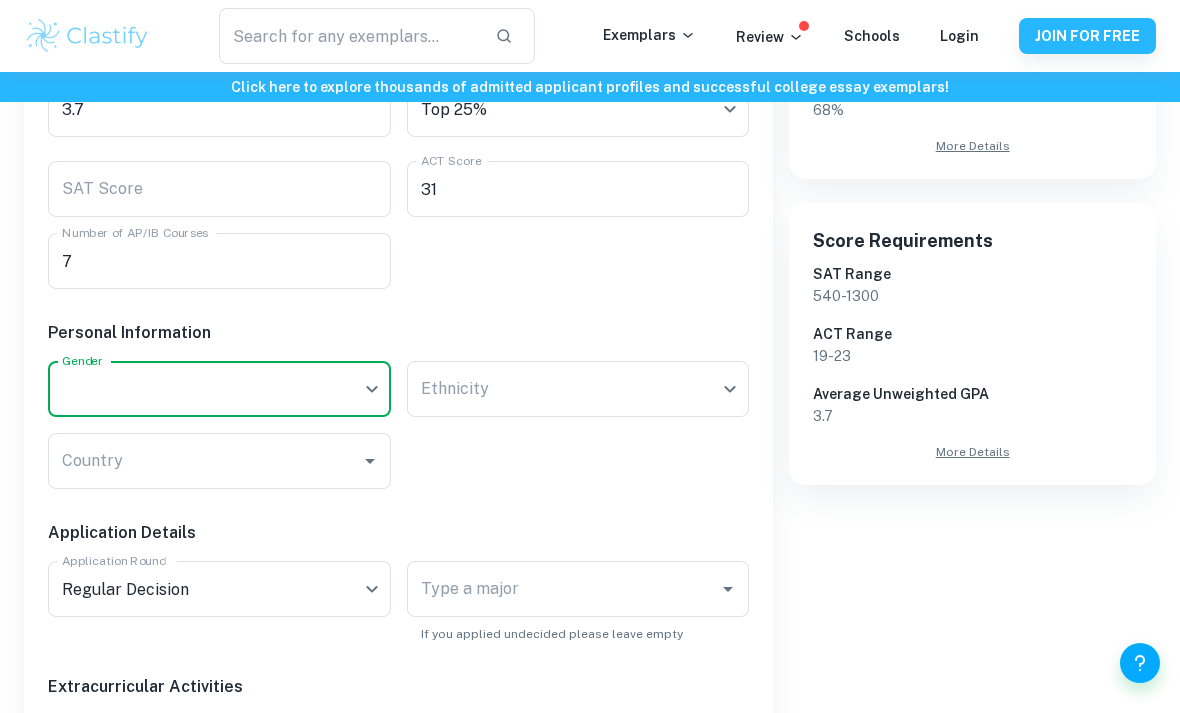 click on "We value your privacy We use cookies to enhance your browsing experience, serve personalised ads or content, and analyse our traffic. By clicking "Accept All", you consent to our use of cookies.   Cookie Policy Customise   Reject All   Accept All   Customise Consent Preferences   We use cookies to help you navigate efficiently and perform certain functions. You will find detailed information about all cookies under each consent category below. The cookies that are categorised as "Necessary" are stored on your browser as they are essential for enabling the basic functionalities of the site. ...  Show more For more information on how Google's third-party cookies operate and handle your data, see:   Google Privacy Policy Necessary Always Active Necessary cookies are required to enable the basic features of this site, such as providing secure log-in or adjusting your consent preferences. These cookies do not store any personally identifiable data. Functional Analytics Performance Advertisement Uncategorised" at bounding box center (590, -113) 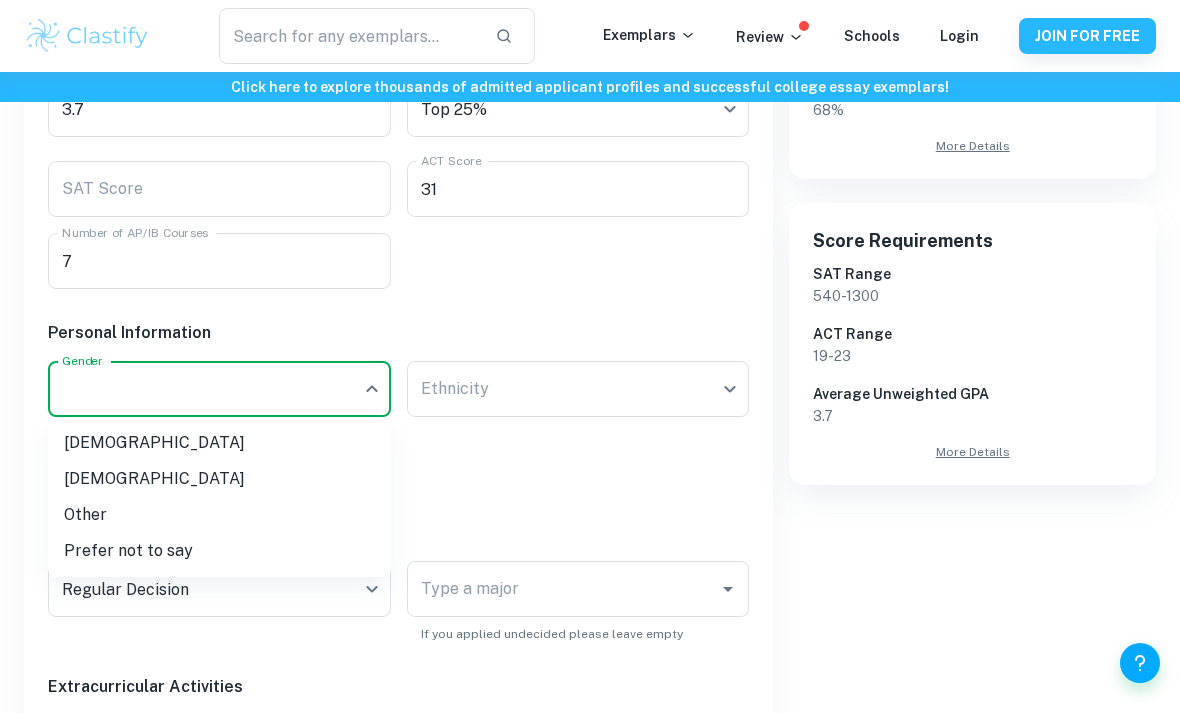 click on "[DEMOGRAPHIC_DATA]" at bounding box center (219, 479) 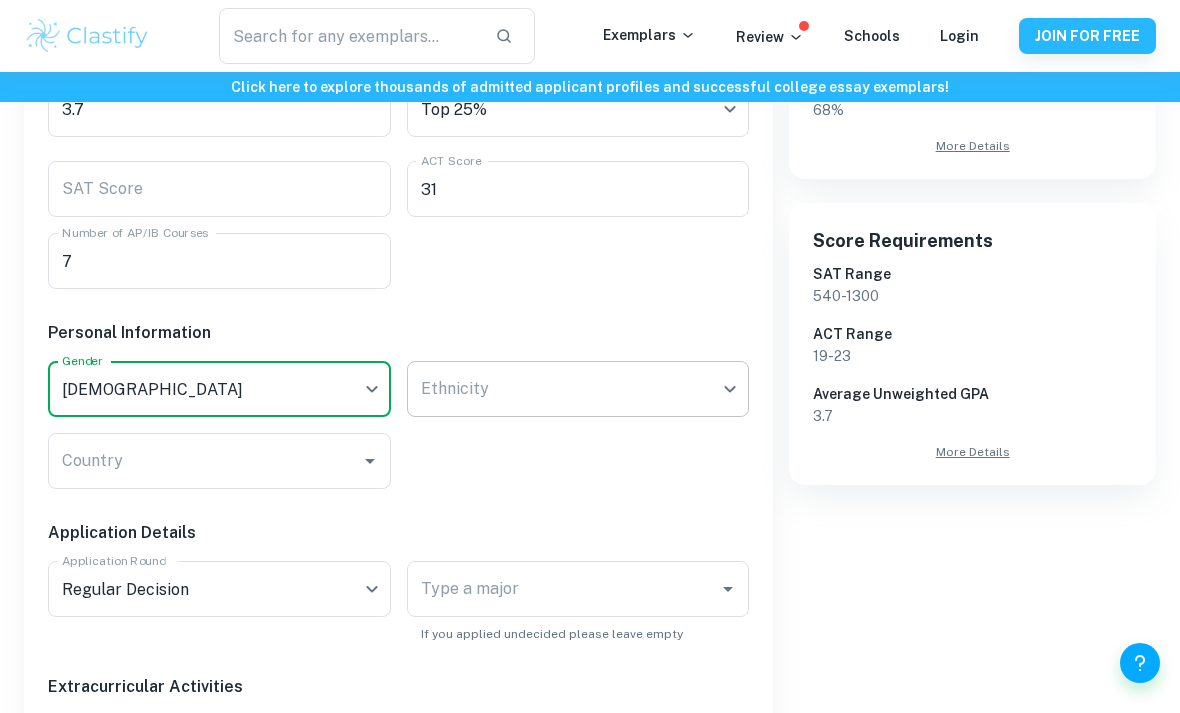 click on "We value your privacy We use cookies to enhance your browsing experience, serve personalised ads or content, and analyse our traffic. By clicking "Accept All", you consent to our use of cookies.   Cookie Policy Customise   Reject All   Accept All   Customise Consent Preferences   We use cookies to help you navigate efficiently and perform certain functions. You will find detailed information about all cookies under each consent category below. The cookies that are categorised as "Necessary" are stored on your browser as they are essential for enabling the basic functionalities of the site. ...  Show more For more information on how Google's third-party cookies operate and handle your data, see:   Google Privacy Policy Necessary Always Active Necessary cookies are required to enable the basic features of this site, such as providing secure log-in or adjusting your consent preferences. These cookies do not store any personally identifiable data. Functional Analytics Performance Advertisement Uncategorised" at bounding box center [590, -113] 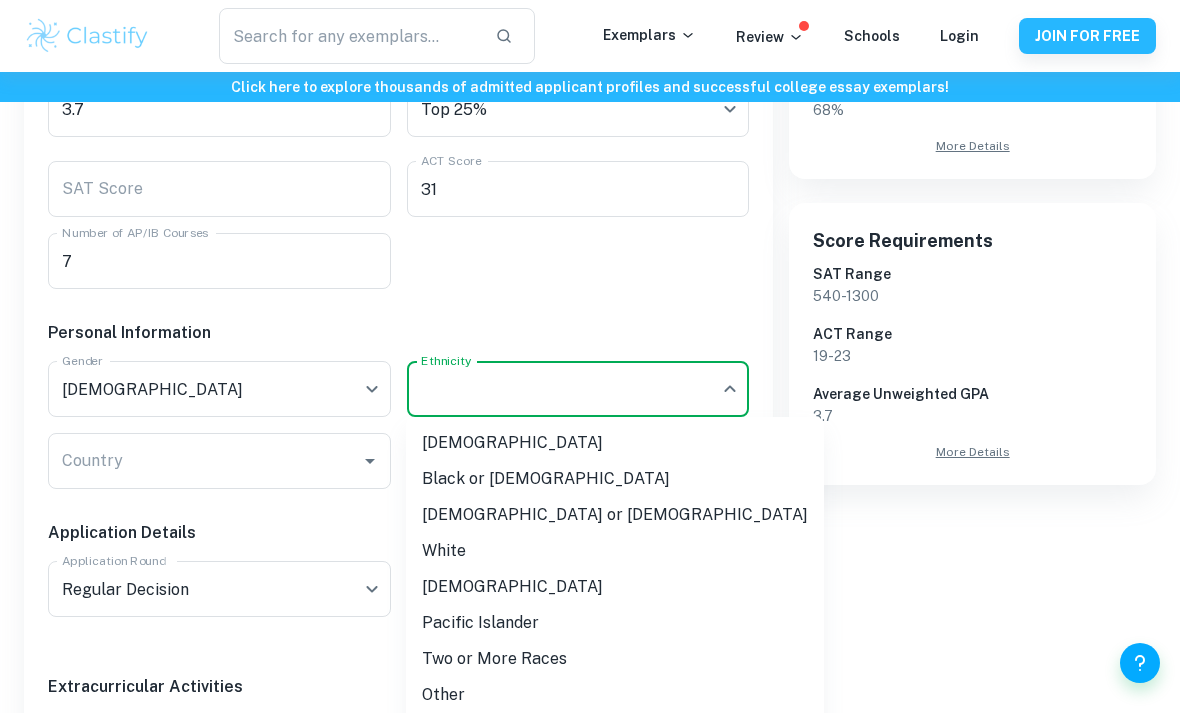 click on "White" at bounding box center [615, 551] 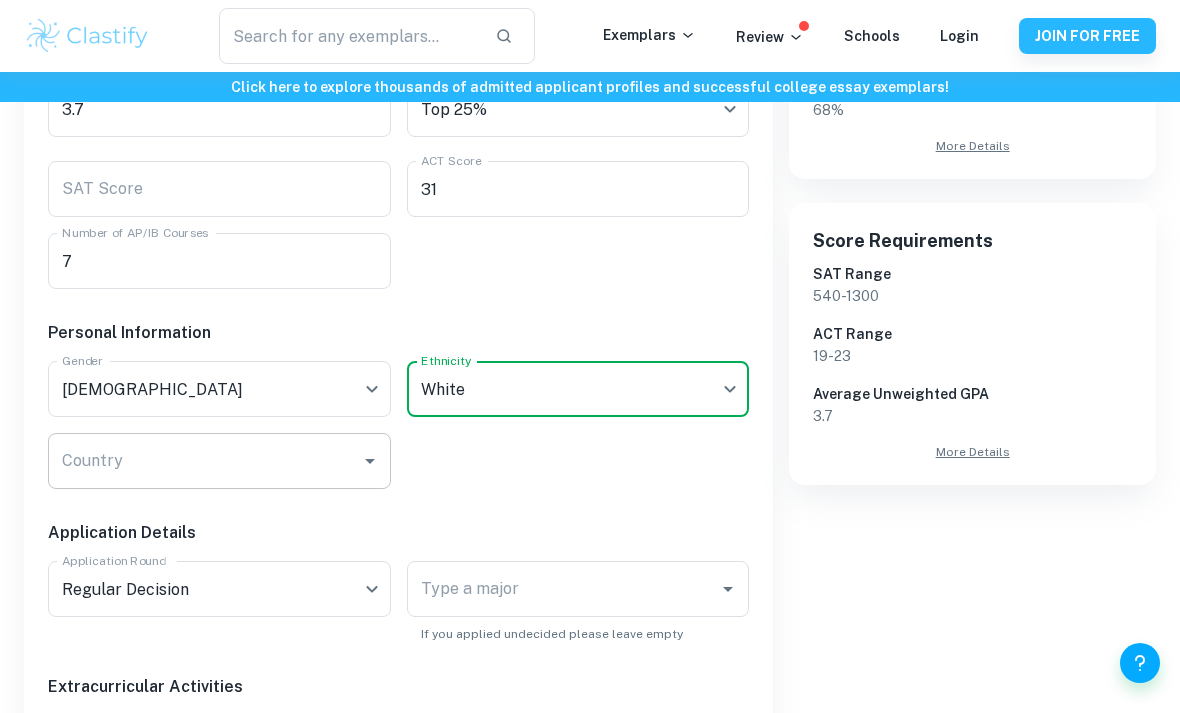 click on "Country" at bounding box center (204, 461) 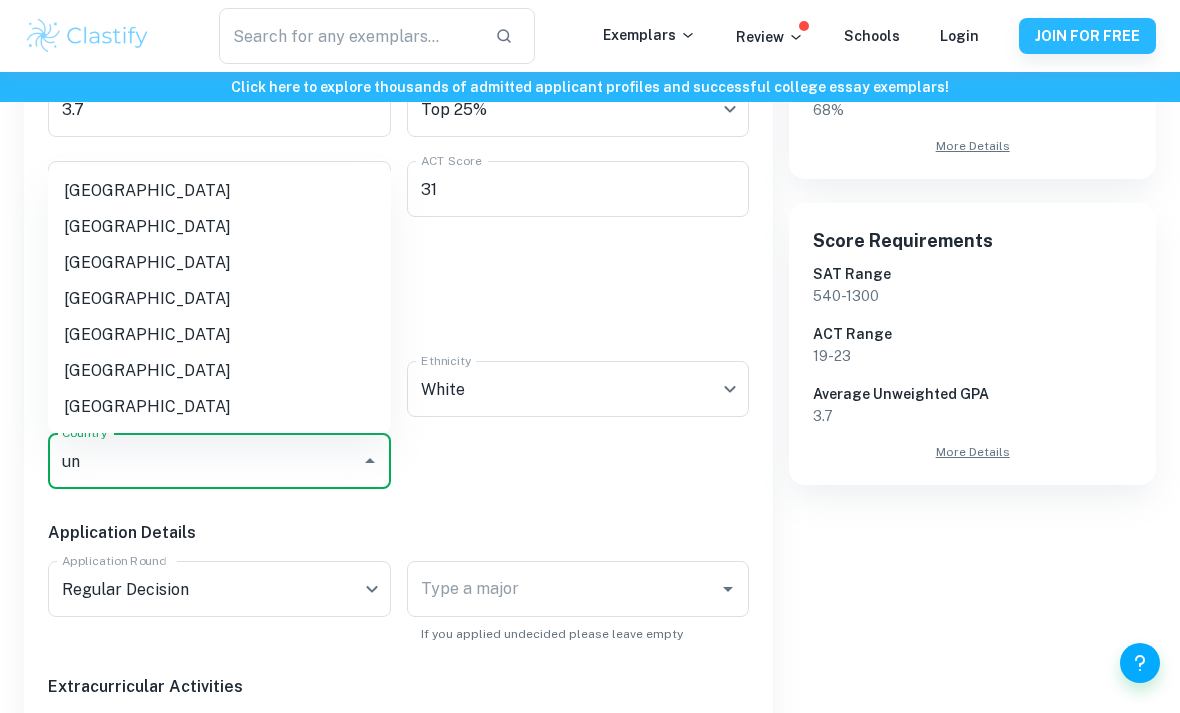 click on "[GEOGRAPHIC_DATA]" at bounding box center (219, 407) 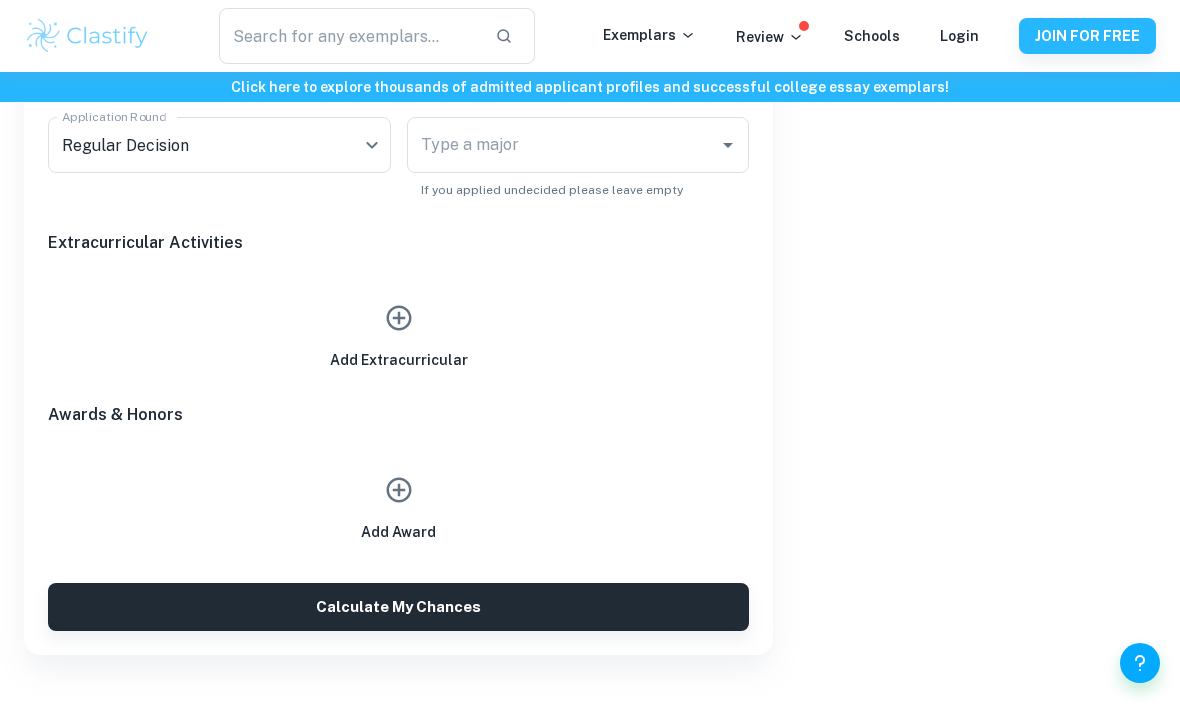 scroll, scrollTop: 994, scrollLeft: 0, axis: vertical 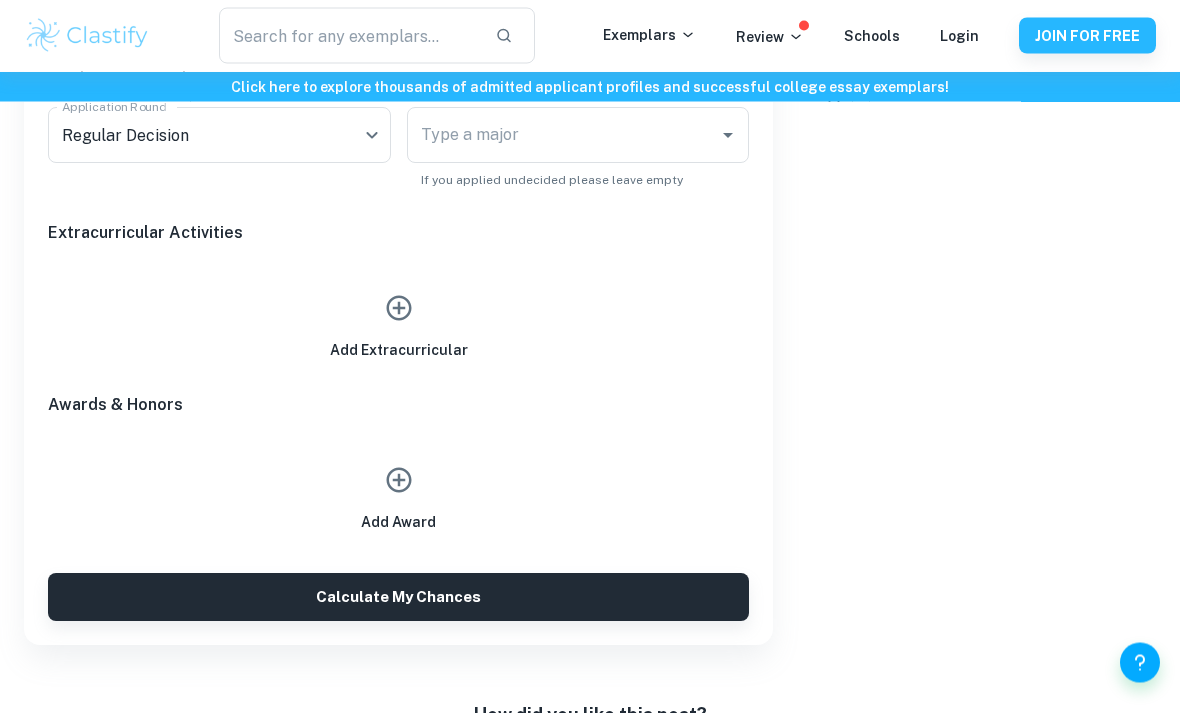 click at bounding box center (399, 309) 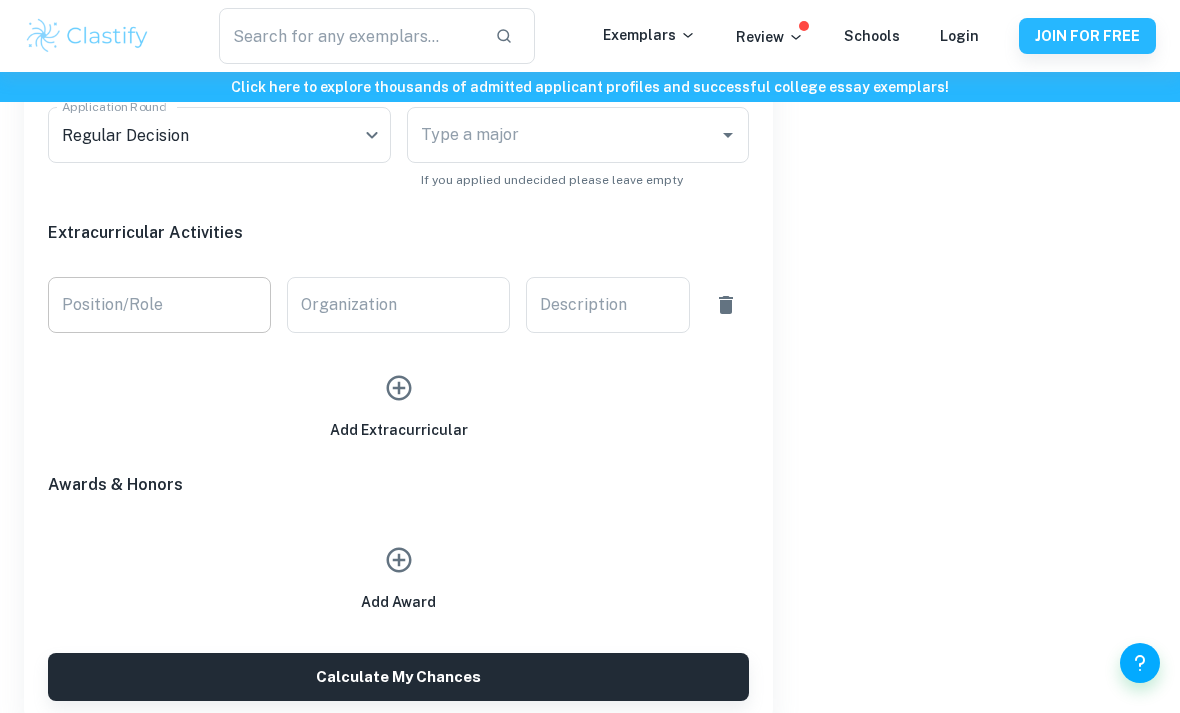 click on "Position/Role" at bounding box center [159, 305] 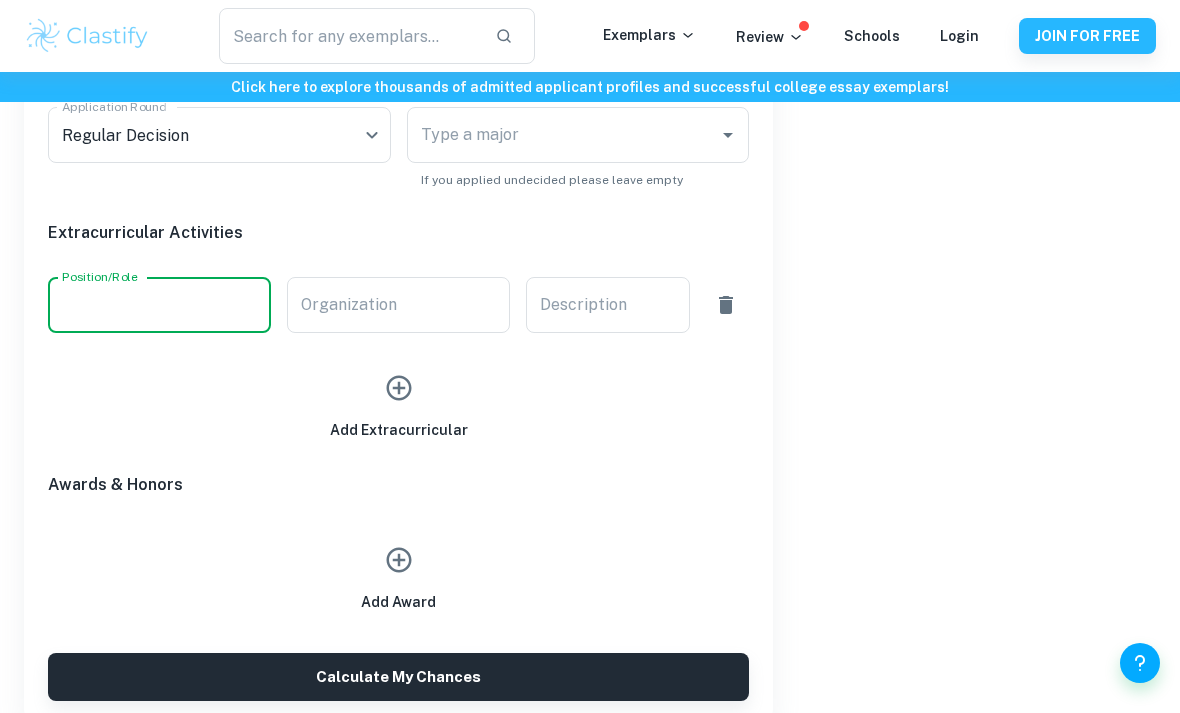 scroll, scrollTop: 994, scrollLeft: 0, axis: vertical 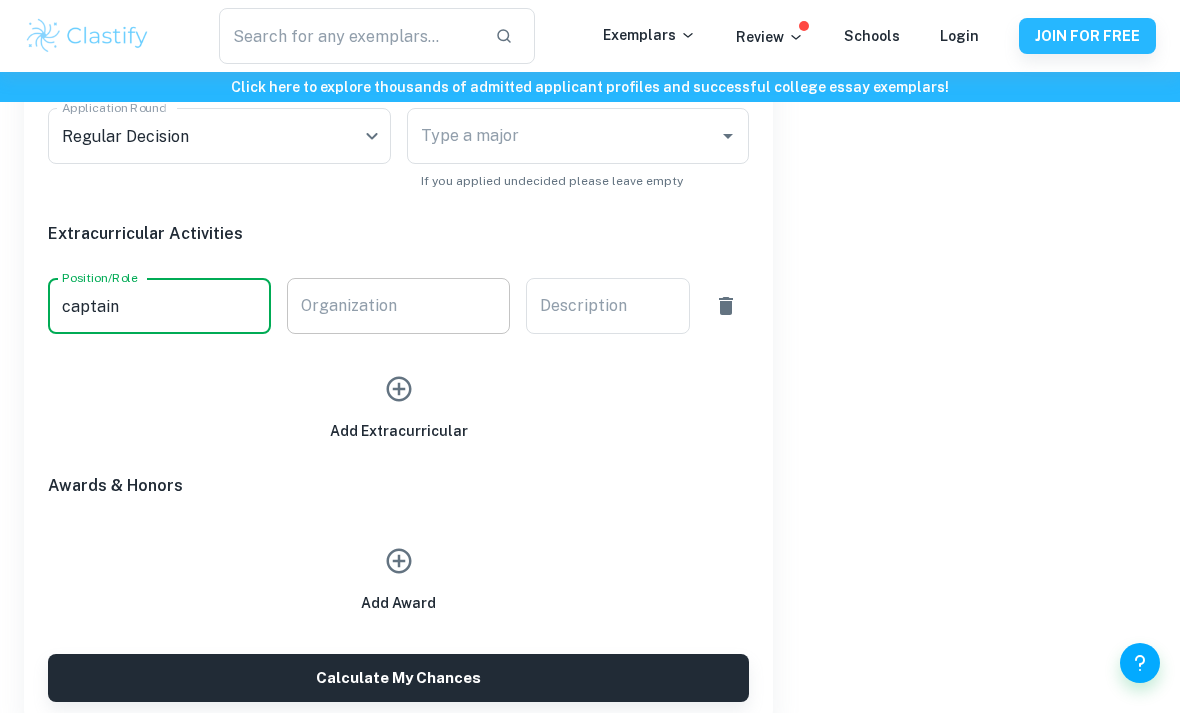 type on "captain" 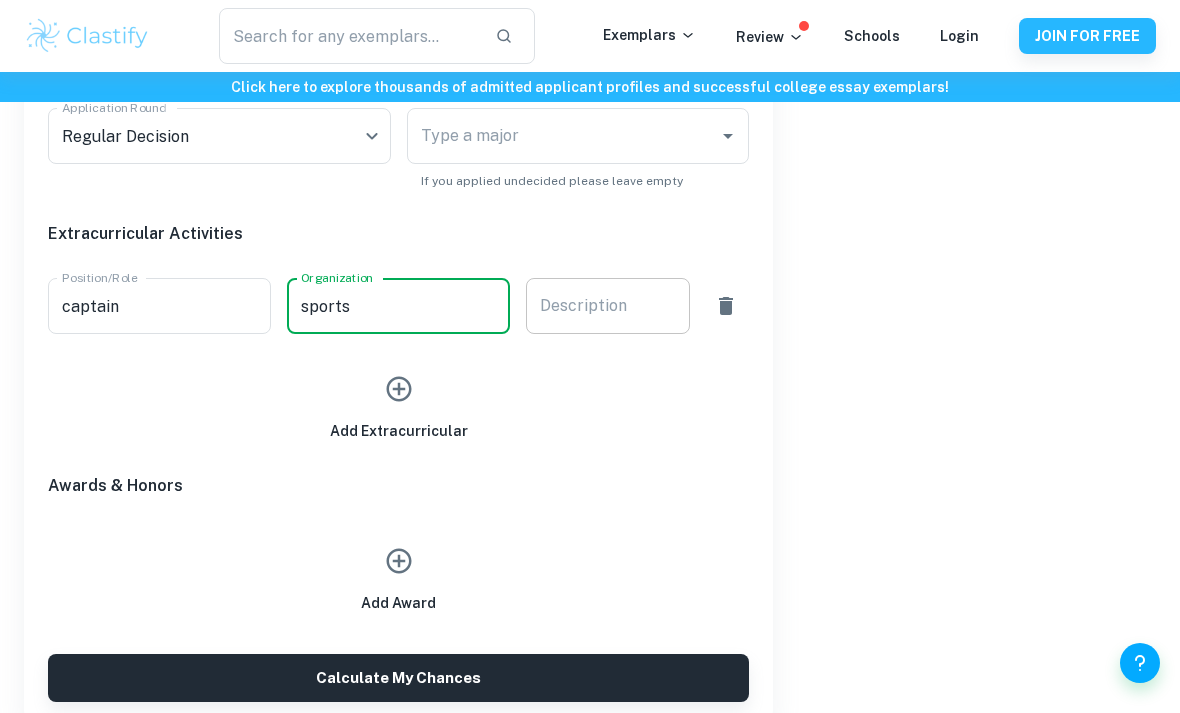 type on "sports" 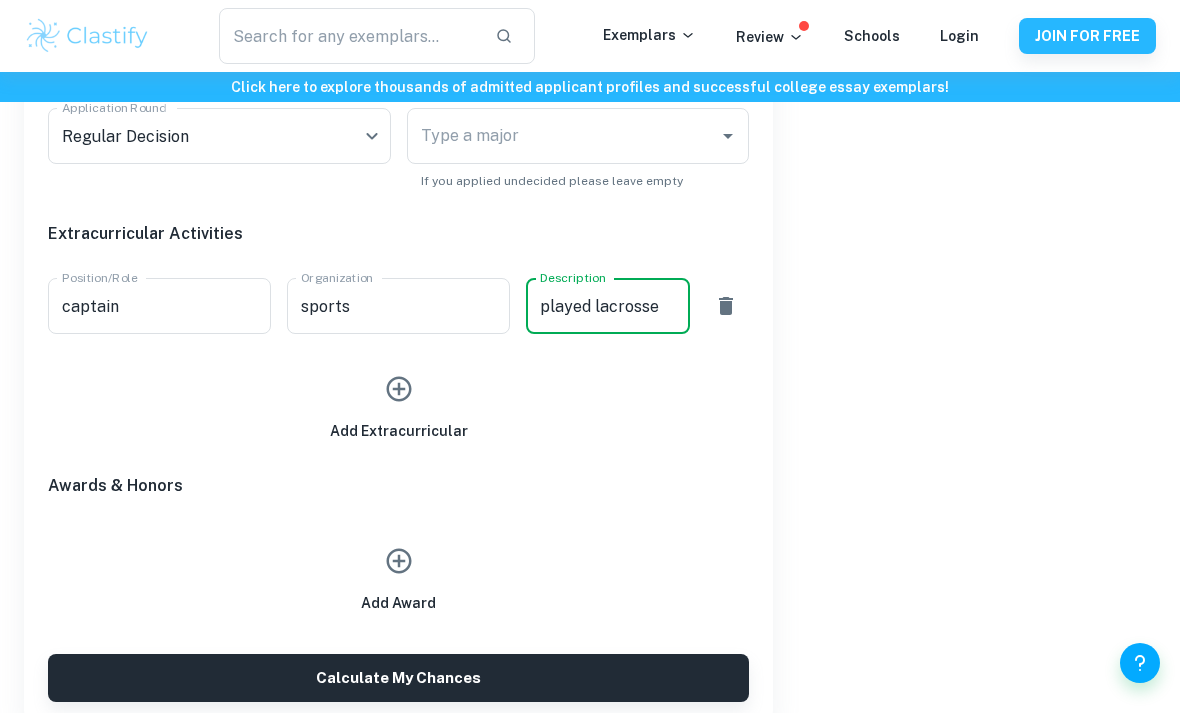 type on "played lacrosse" 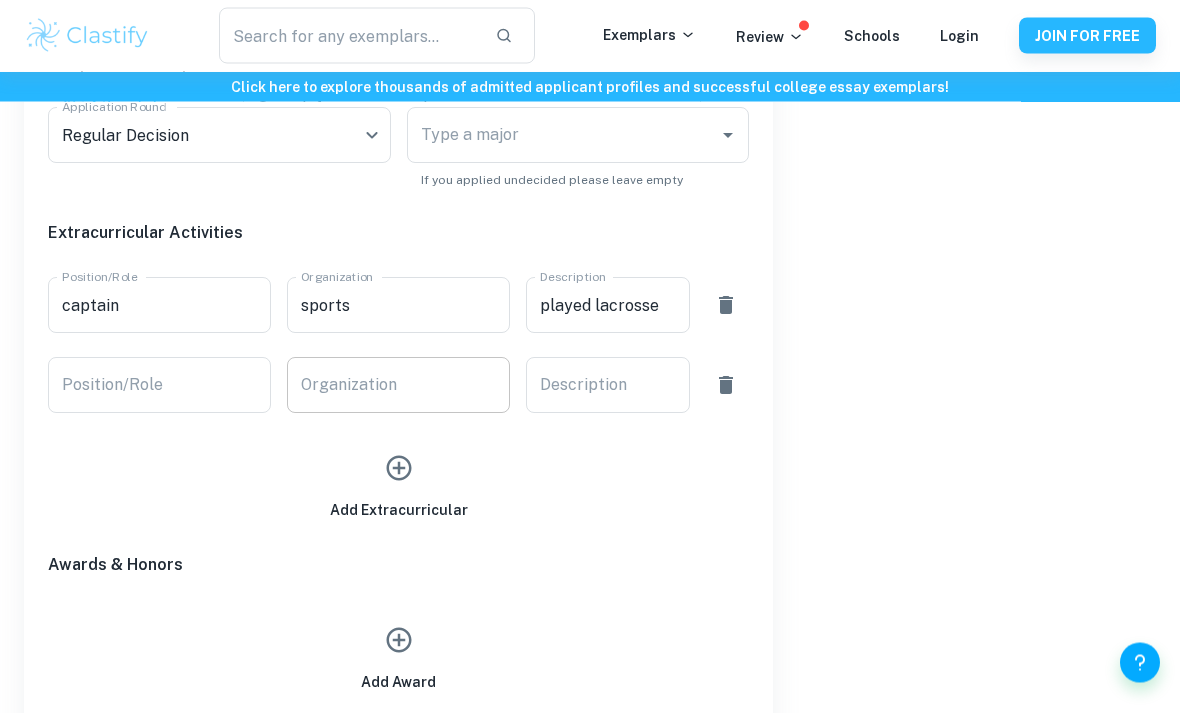 click on "Organization" at bounding box center (398, 386) 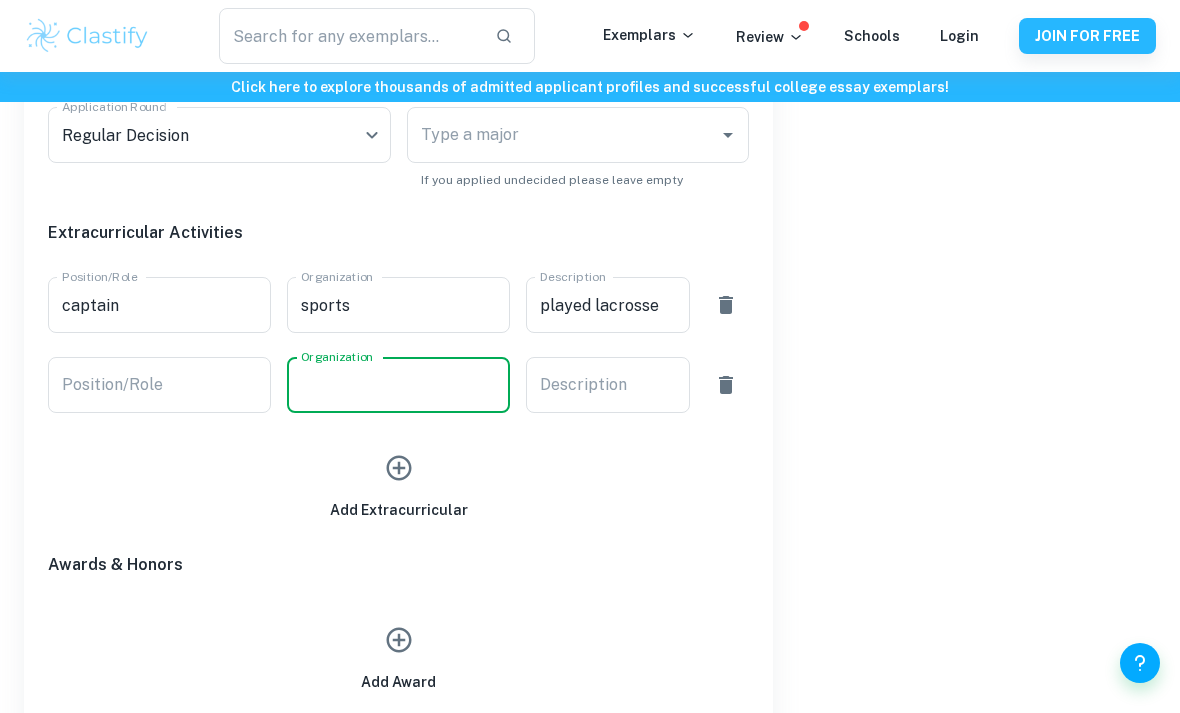 scroll, scrollTop: 994, scrollLeft: 0, axis: vertical 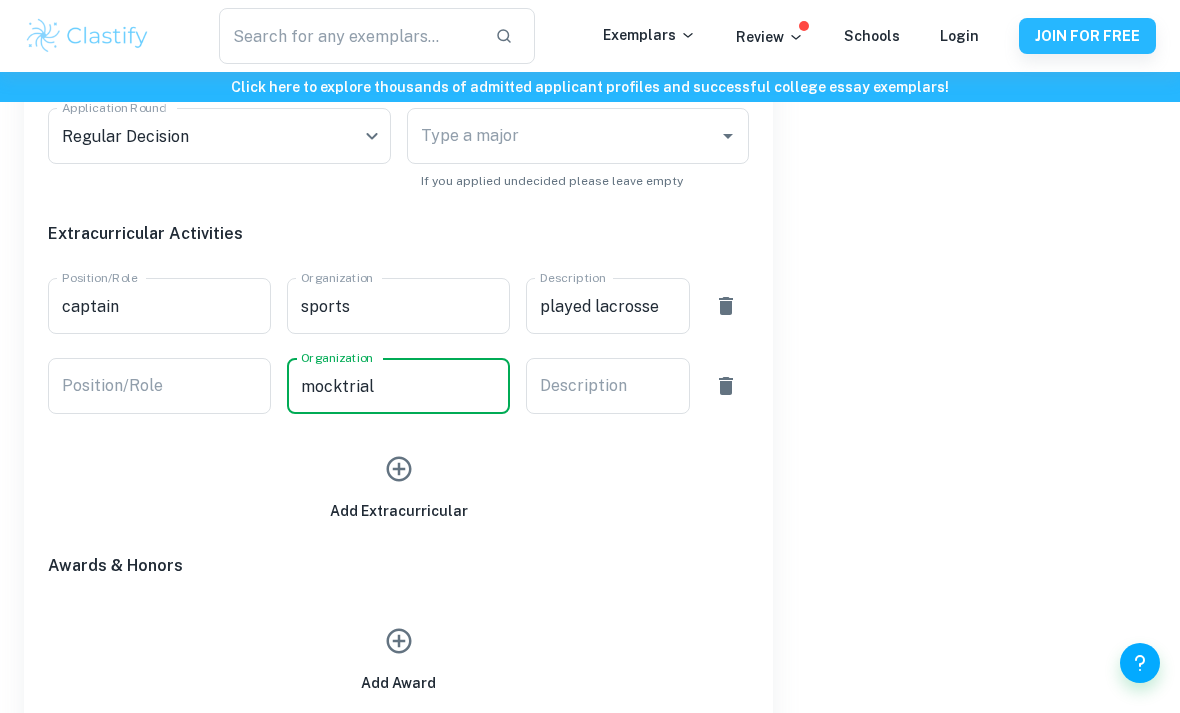 type on "mocktrial" 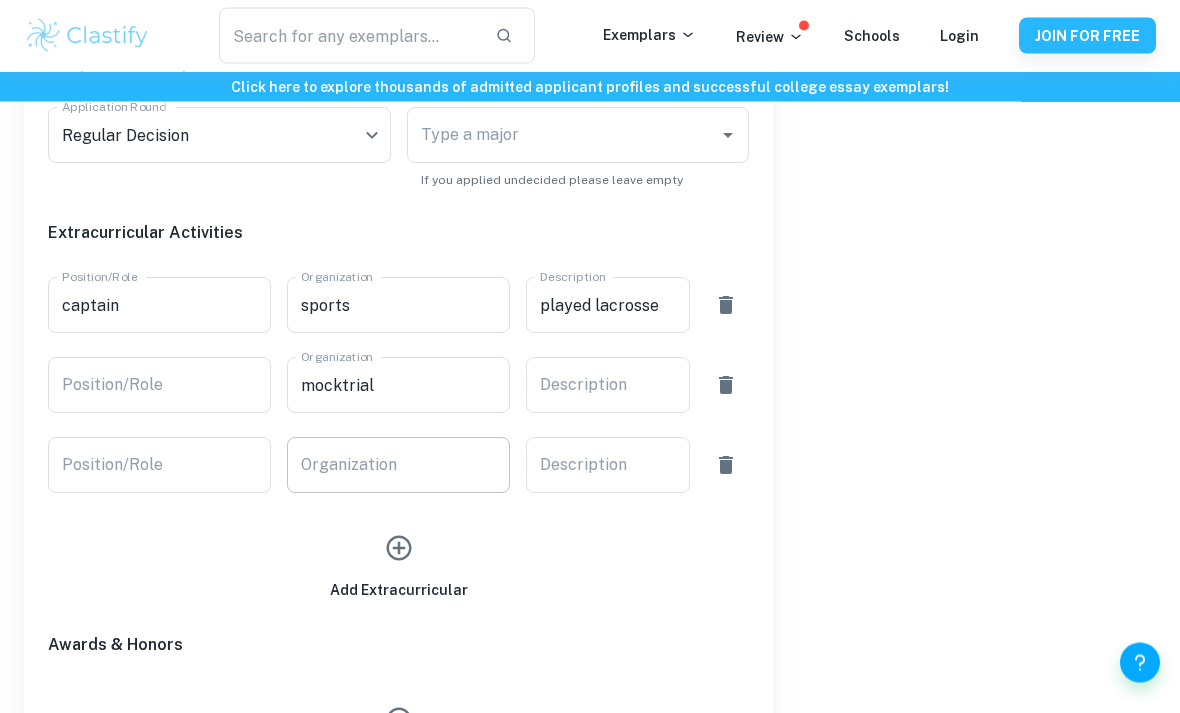 click on "Organization Organization" at bounding box center (398, 466) 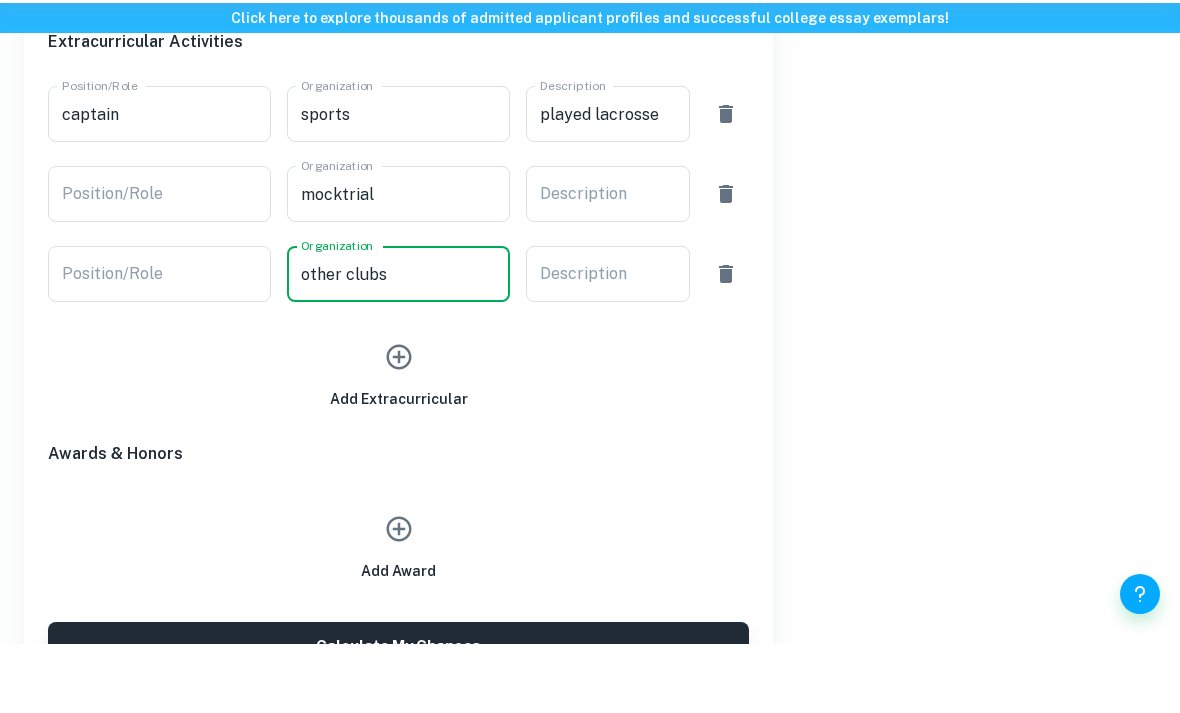 scroll, scrollTop: 1119, scrollLeft: 0, axis: vertical 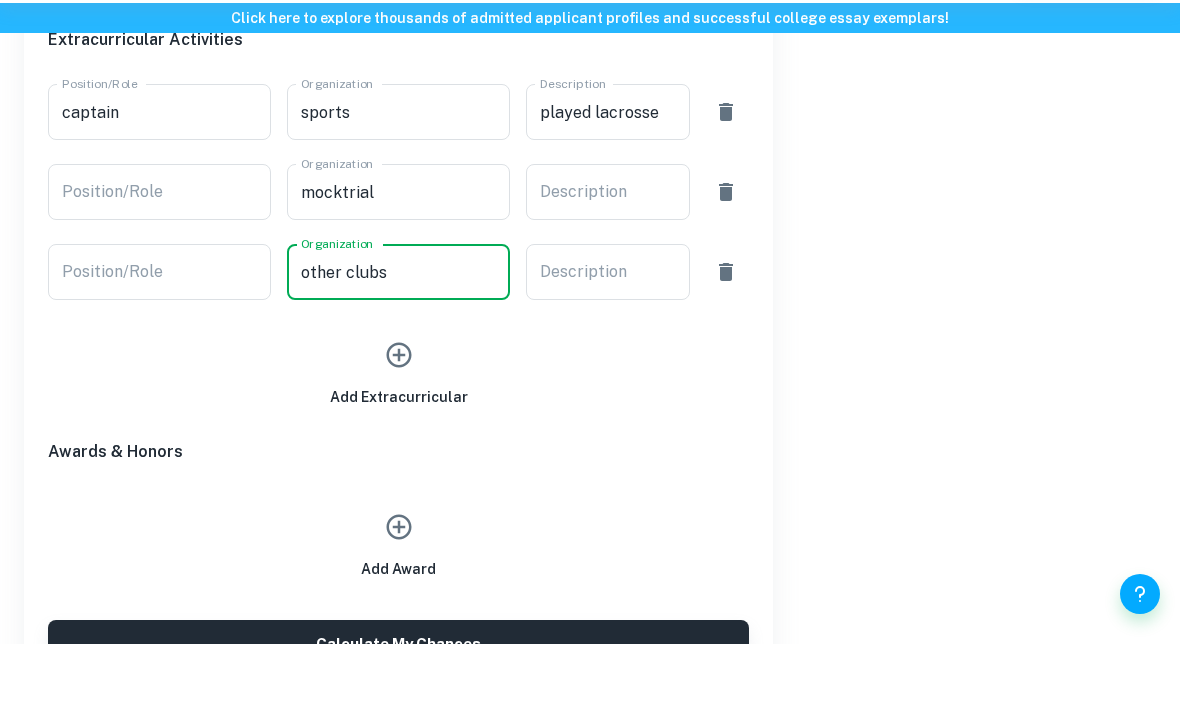 type on "other clubs" 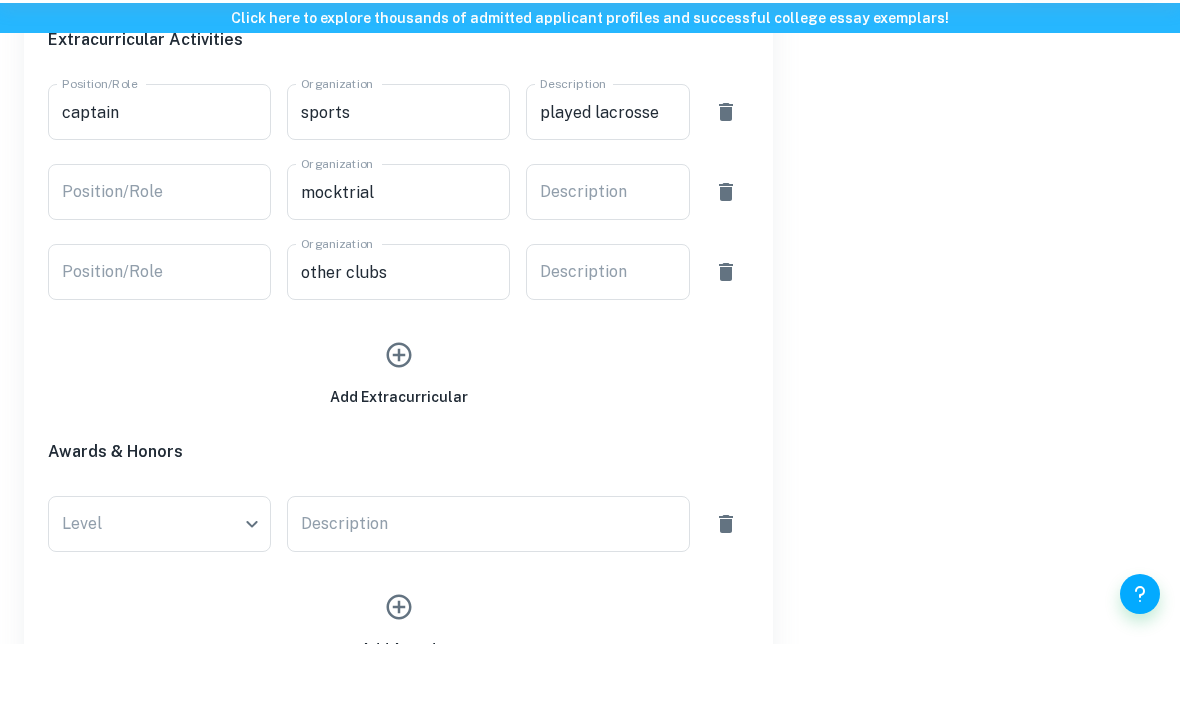 scroll, scrollTop: 1188, scrollLeft: 0, axis: vertical 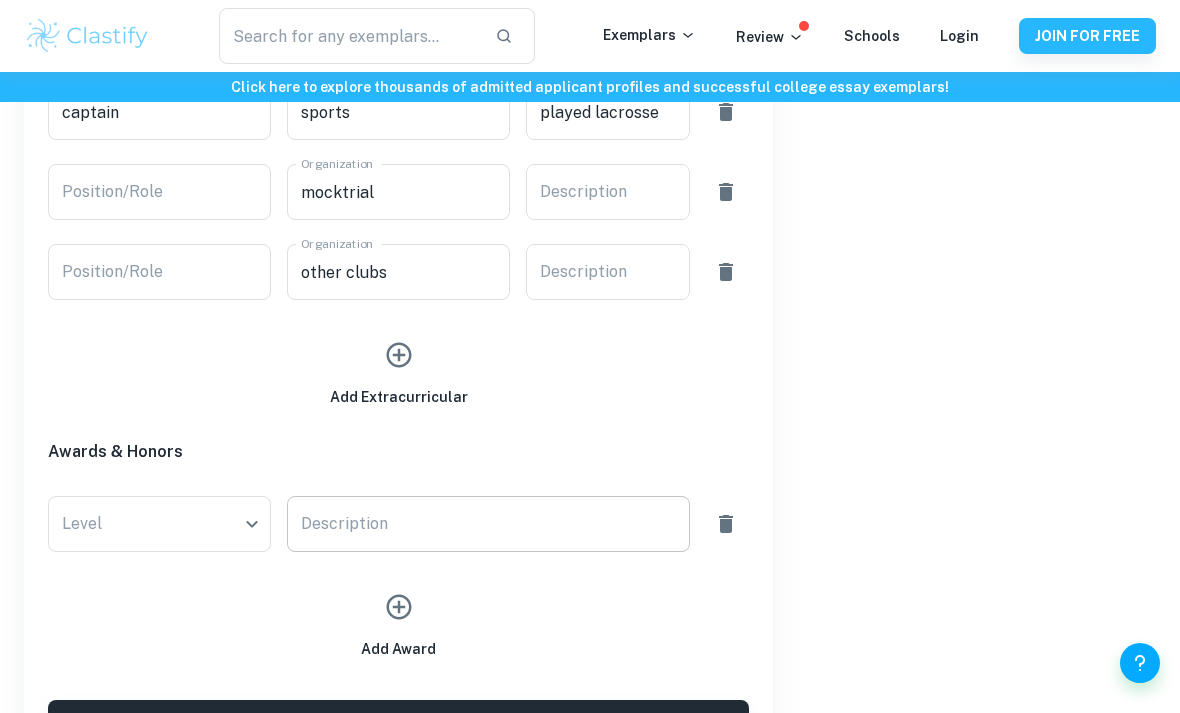 click on "Description x Description" at bounding box center (488, 524) 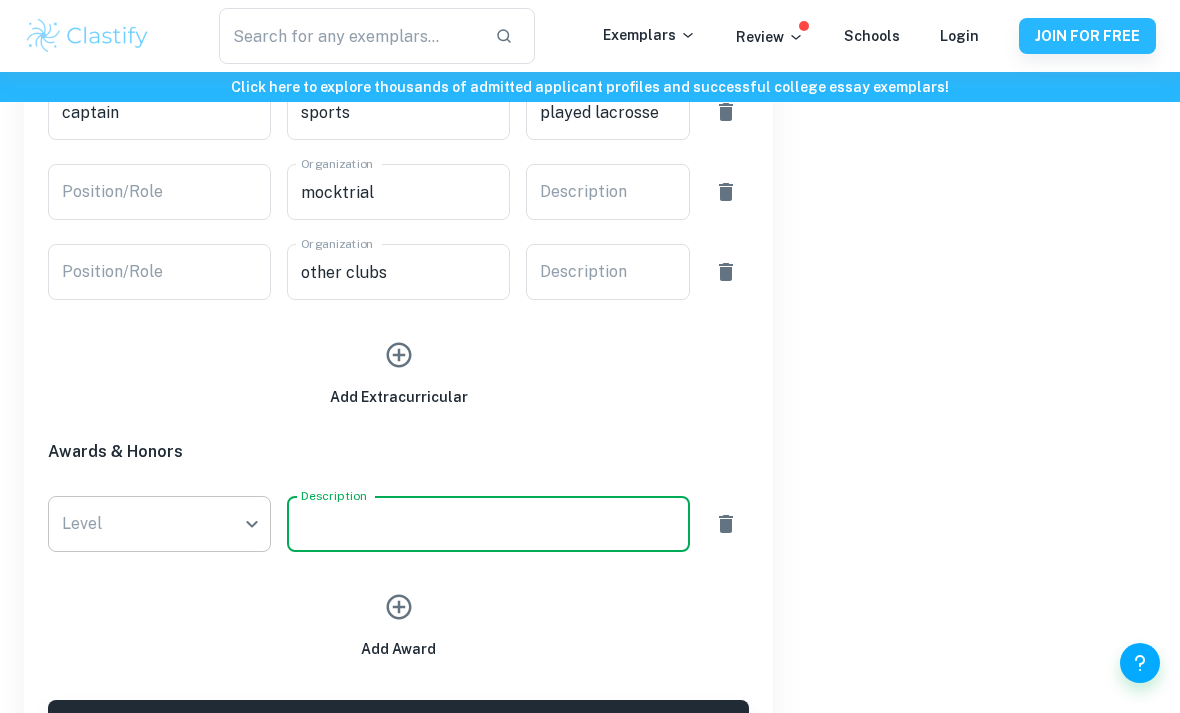 click on "We value your privacy We use cookies to enhance your browsing experience, serve personalised ads or content, and analyse our traffic. By clicking "Accept All", you consent to our use of cookies.   Cookie Policy Customise   Reject All   Accept All   Customise Consent Preferences   We use cookies to help you navigate efficiently and perform certain functions. You will find detailed information about all cookies under each consent category below. The cookies that are categorised as "Necessary" are stored on your browser as they are essential for enabling the basic functionalities of the site. ...  Show more For more information on how Google's third-party cookies operate and handle your data, see:   Google Privacy Policy Necessary Always Active Necessary cookies are required to enable the basic features of this site, such as providing secure log-in or adjusting your consent preferences. These cookies do not store any personally identifiable data. Functional Analytics Performance Advertisement Uncategorised" at bounding box center [590, -760] 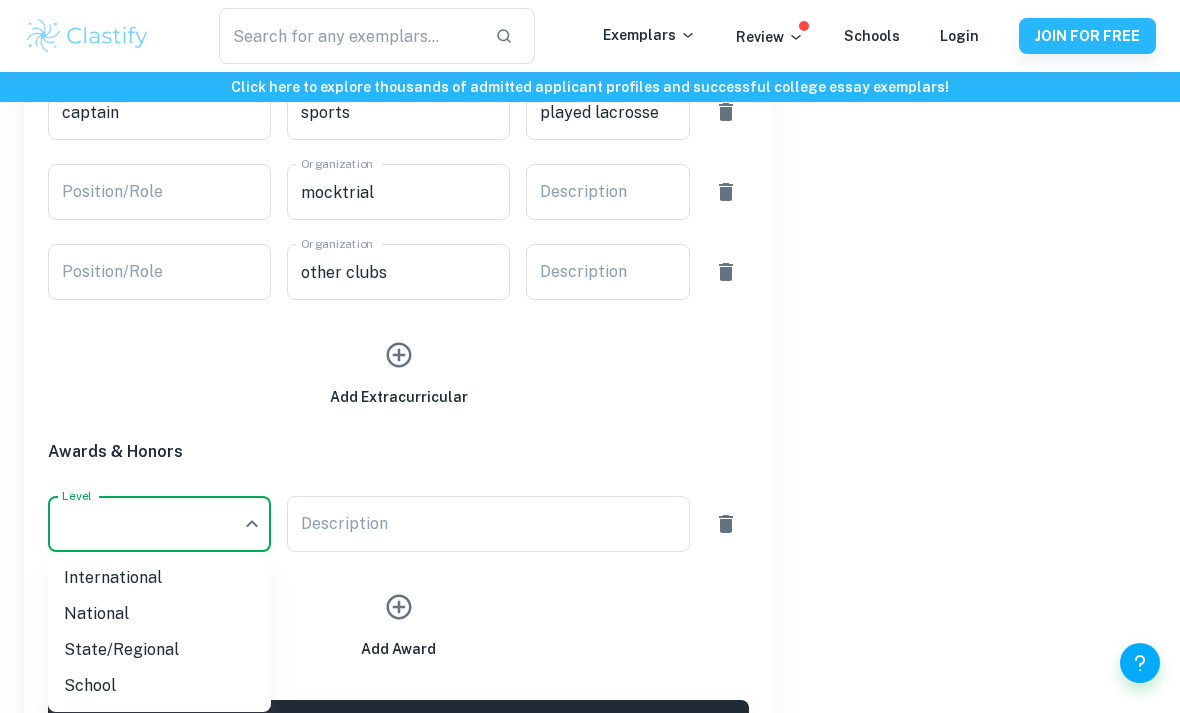 click on "National" at bounding box center [159, 614] 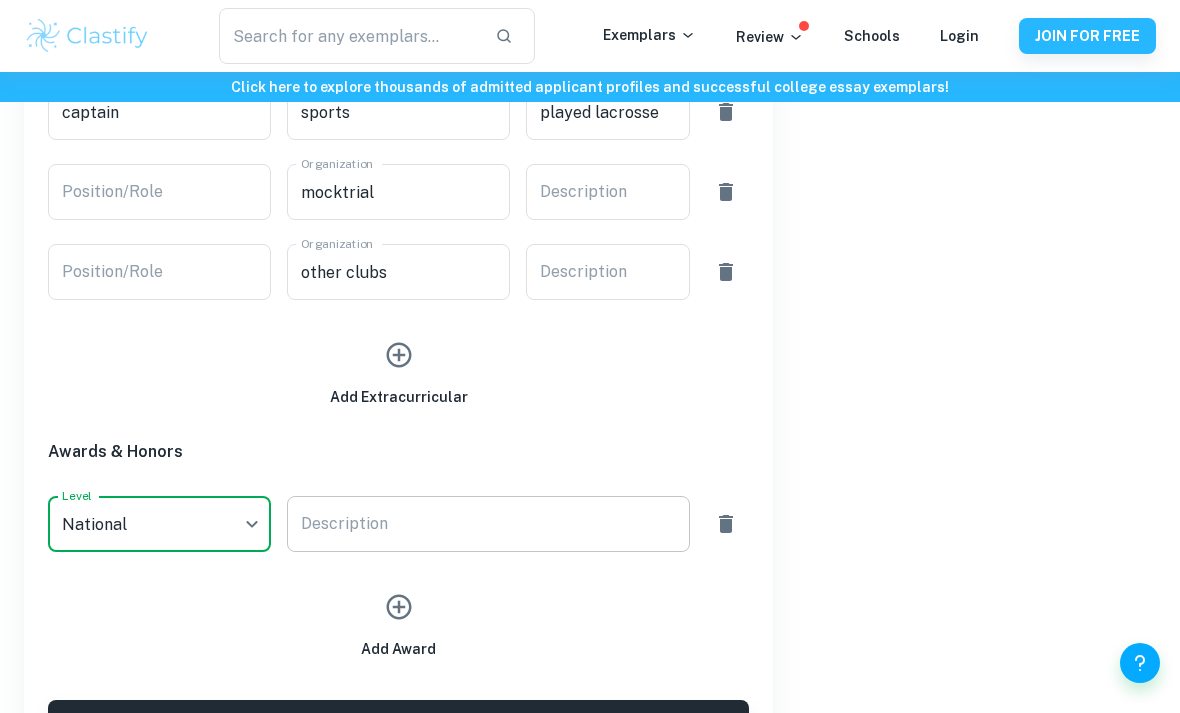 click on "Description x Description" at bounding box center [488, 524] 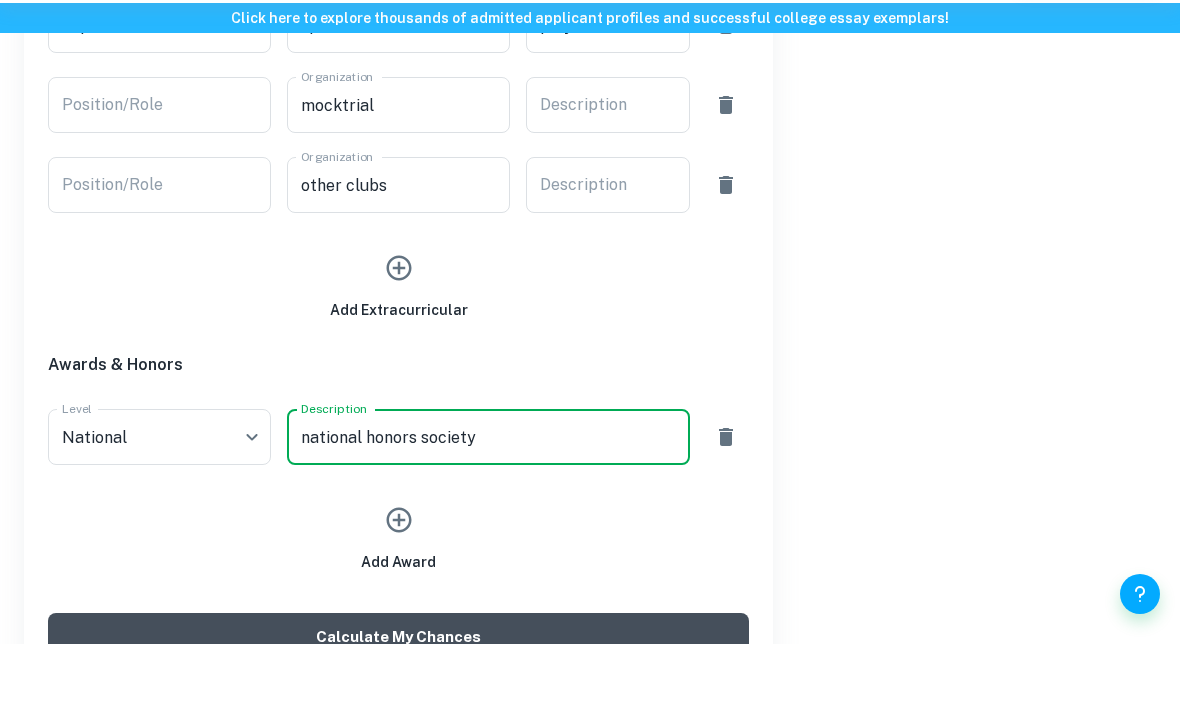 type on "national honors society" 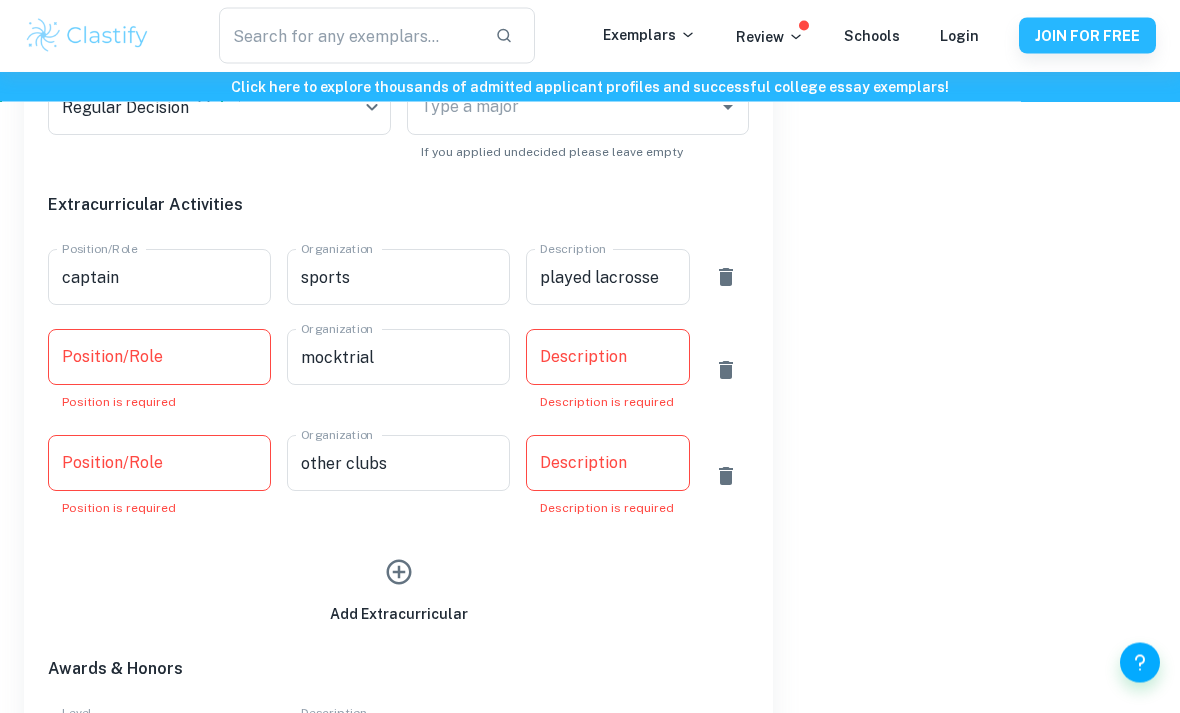 click on "Position/Role Position/Role Position is required" at bounding box center (159, 371) 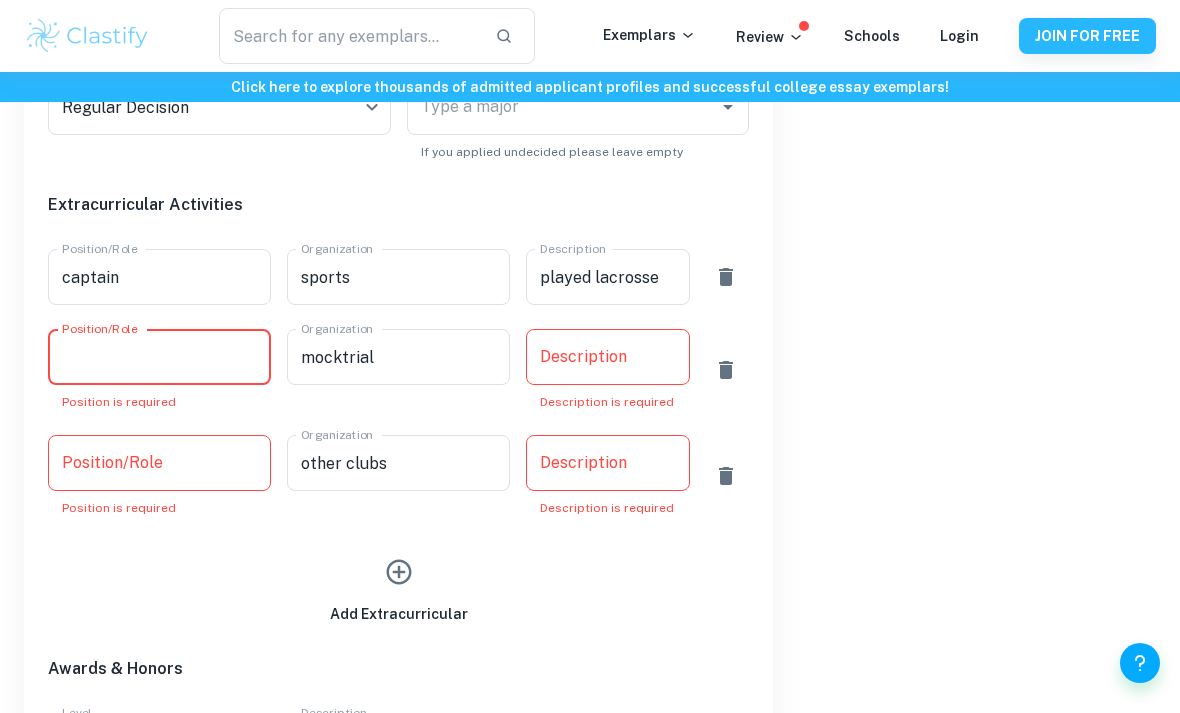 scroll, scrollTop: 1022, scrollLeft: 0, axis: vertical 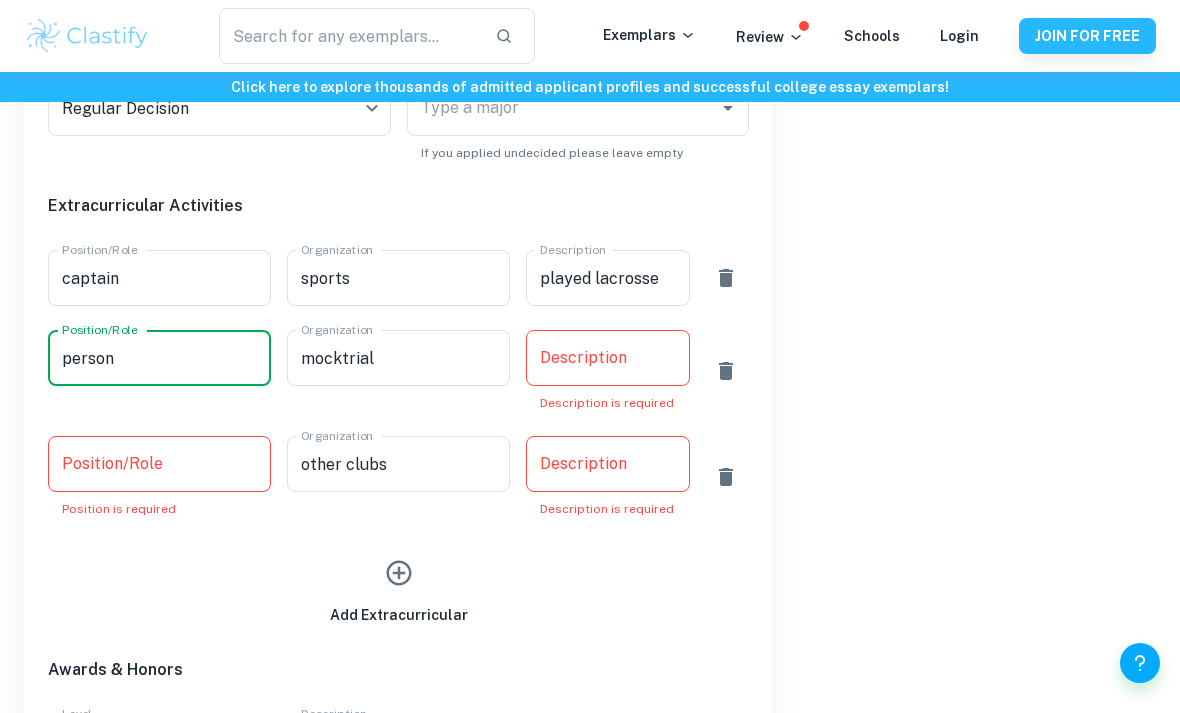 type on "person" 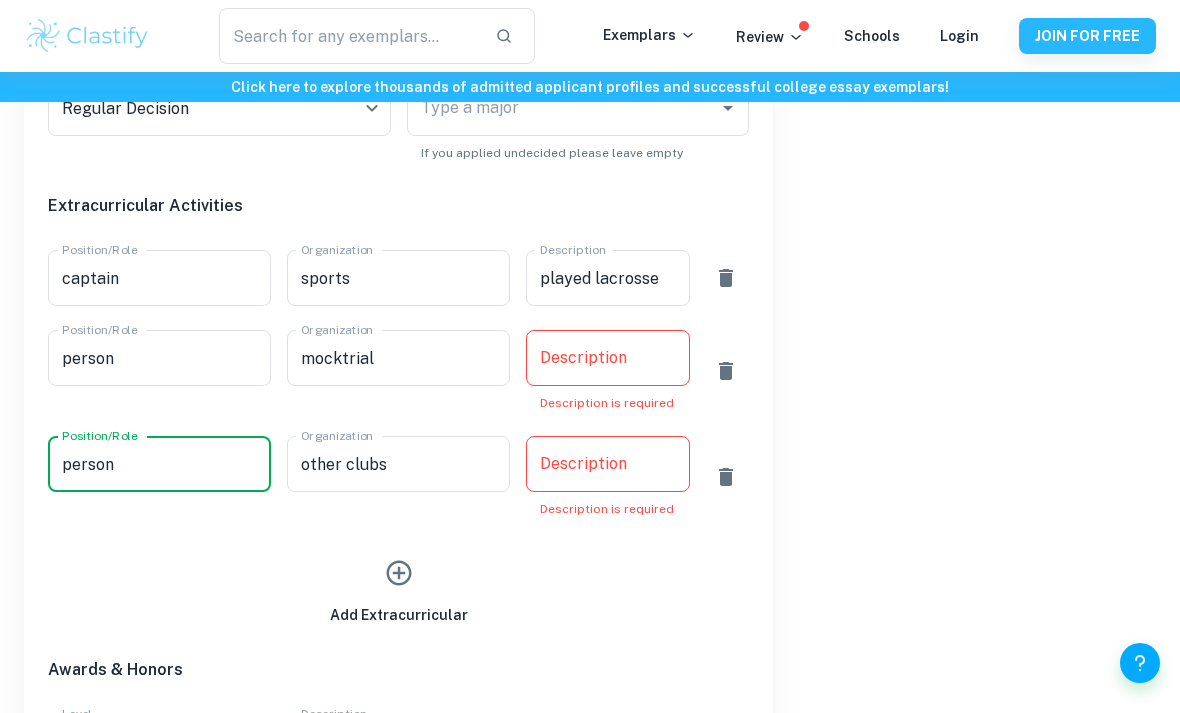 type on "person" 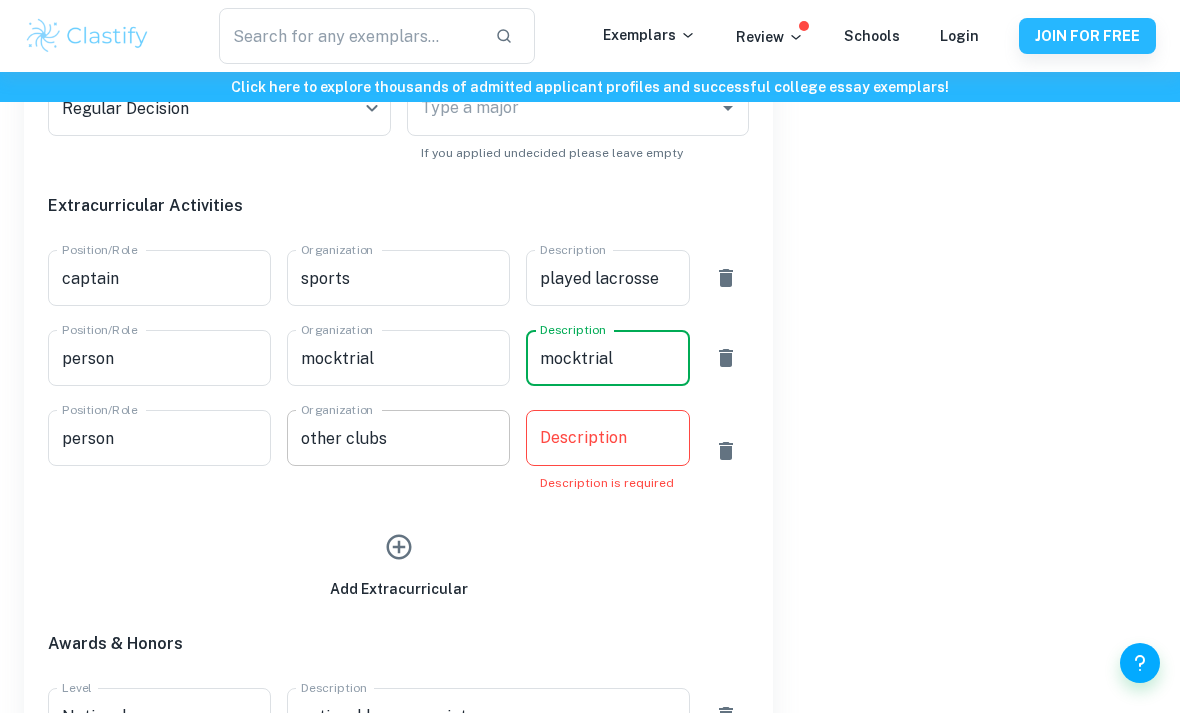type on "mocktrial" 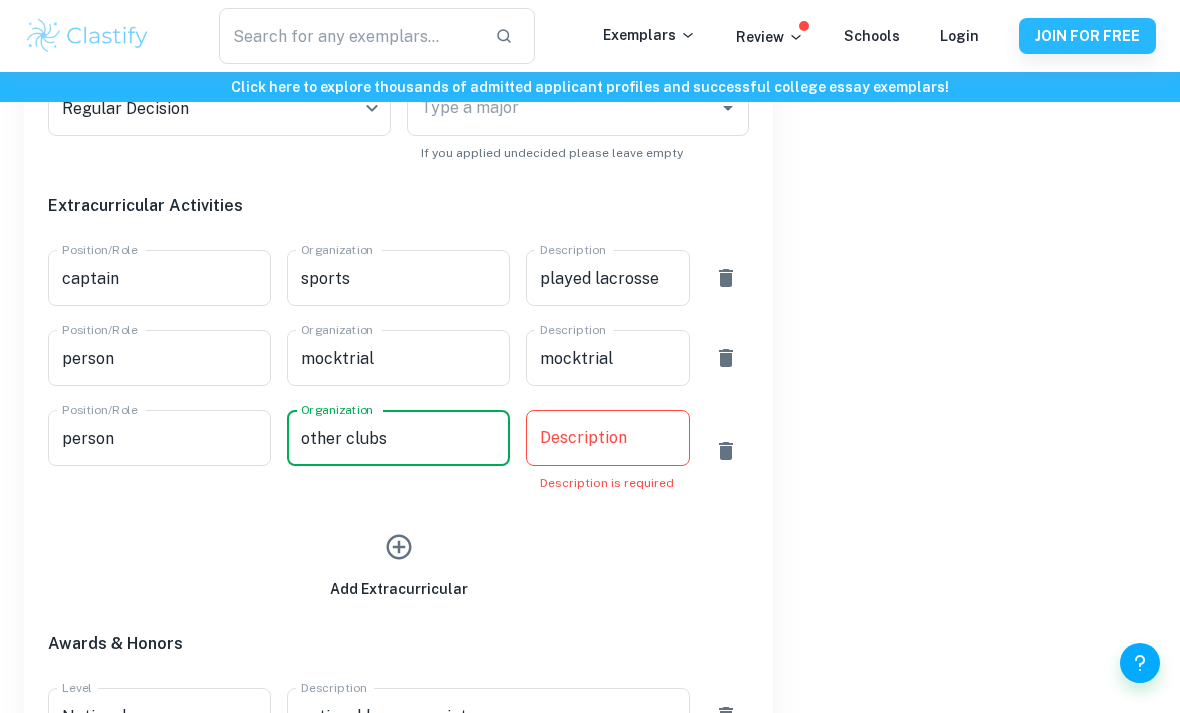 click on "Description x Description Description is required" at bounding box center [607, 451] 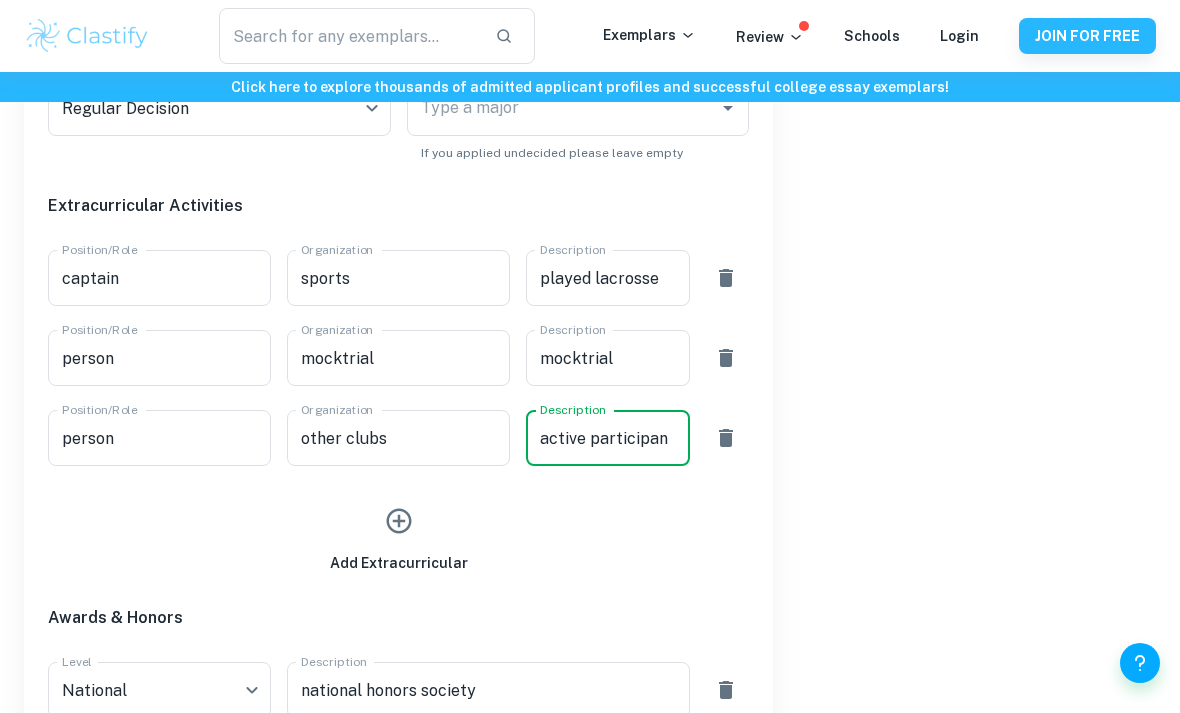 type on "active participant" 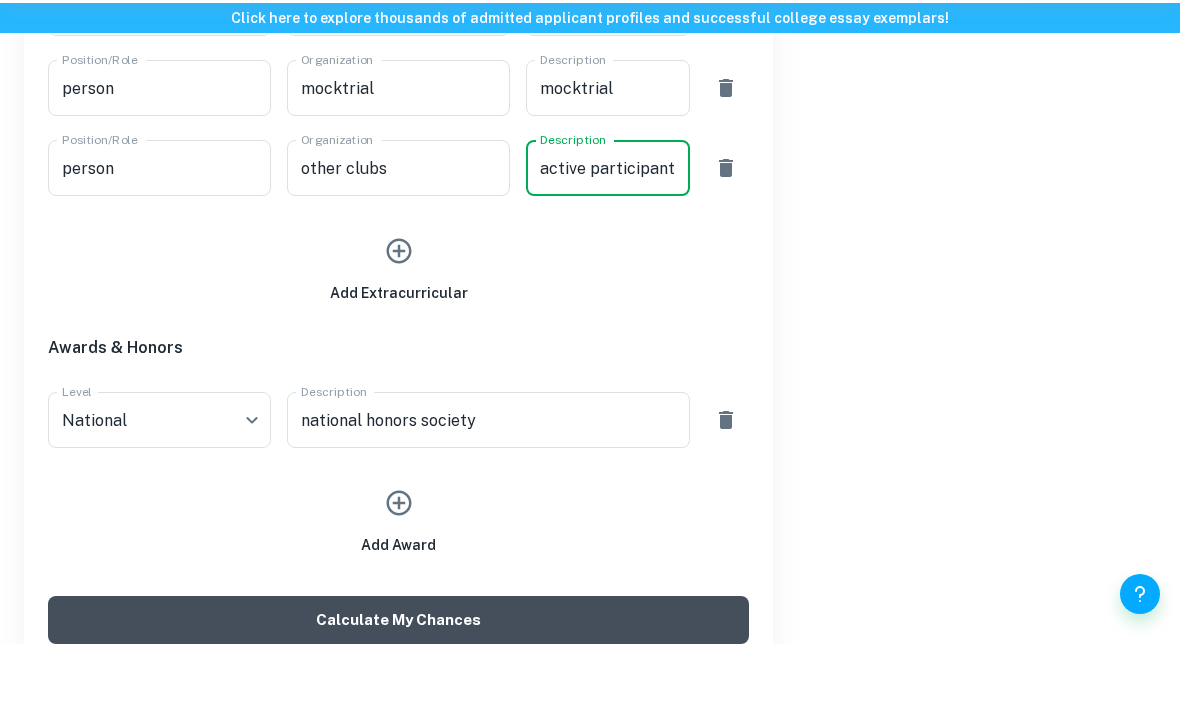 click on "Calculate My Chances" at bounding box center (398, 689) 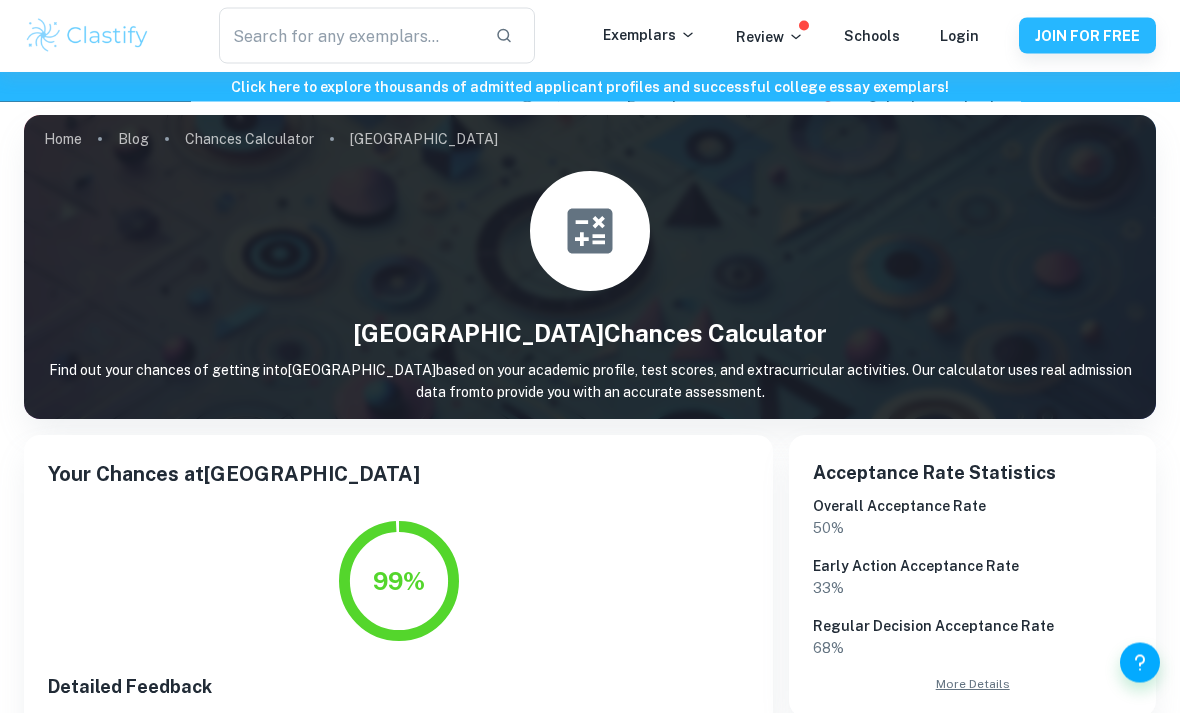 scroll, scrollTop: 0, scrollLeft: 0, axis: both 